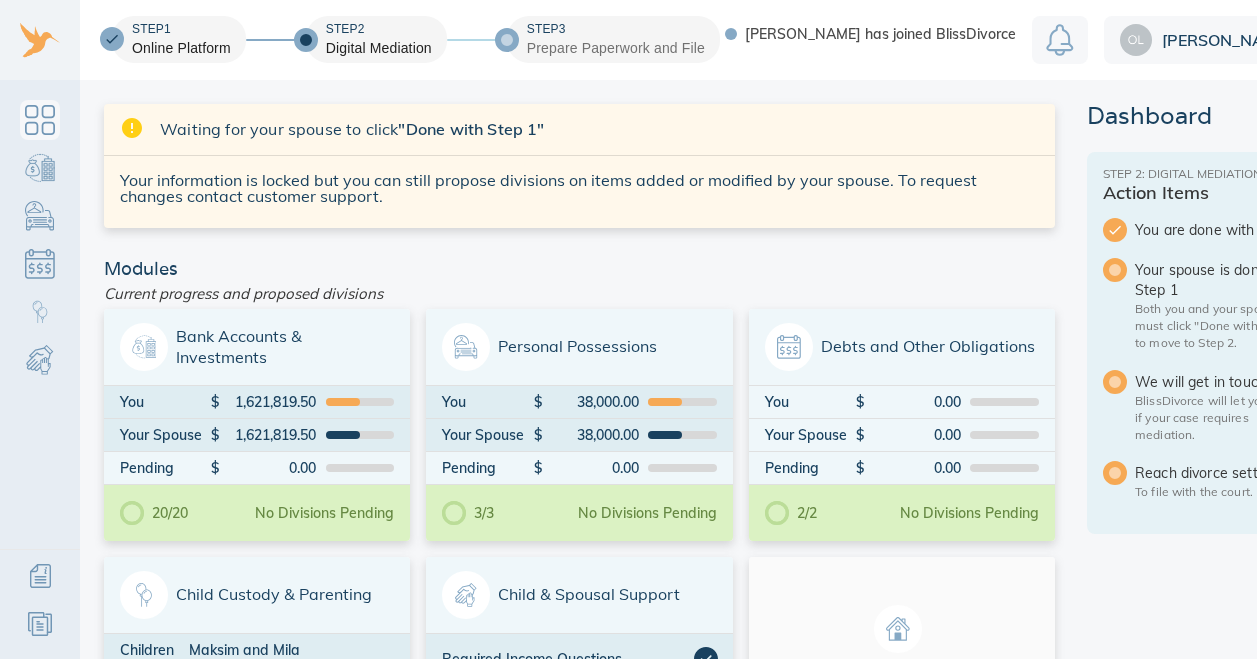 scroll, scrollTop: 0, scrollLeft: 0, axis: both 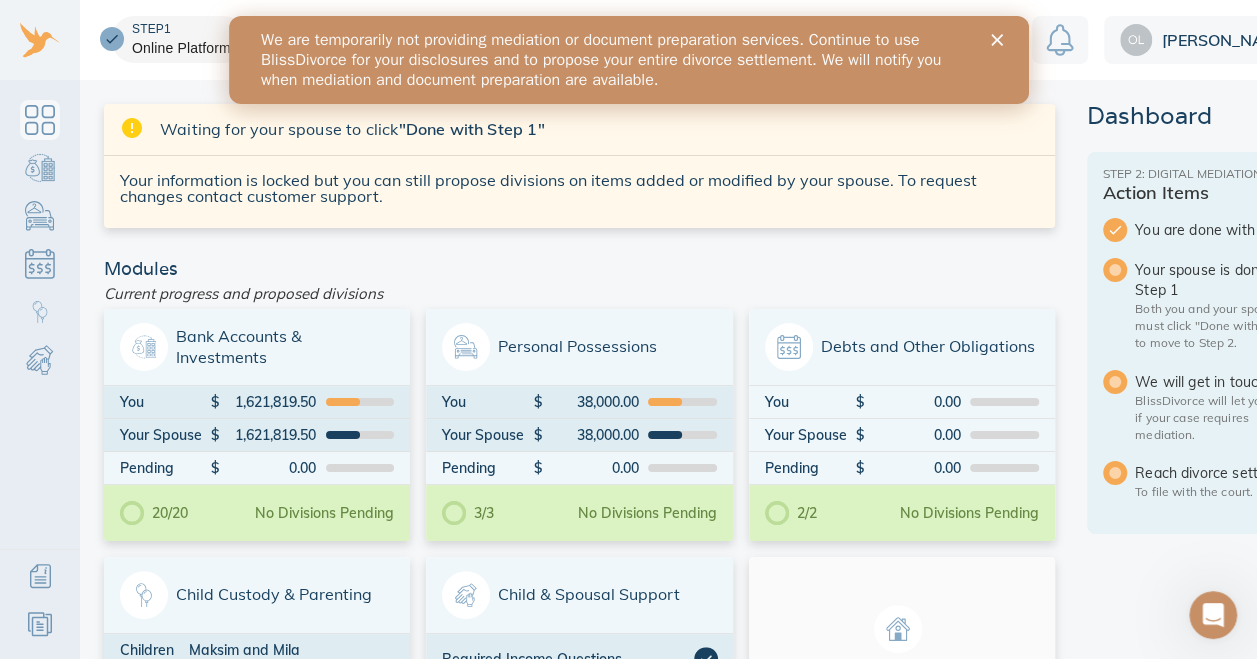 click 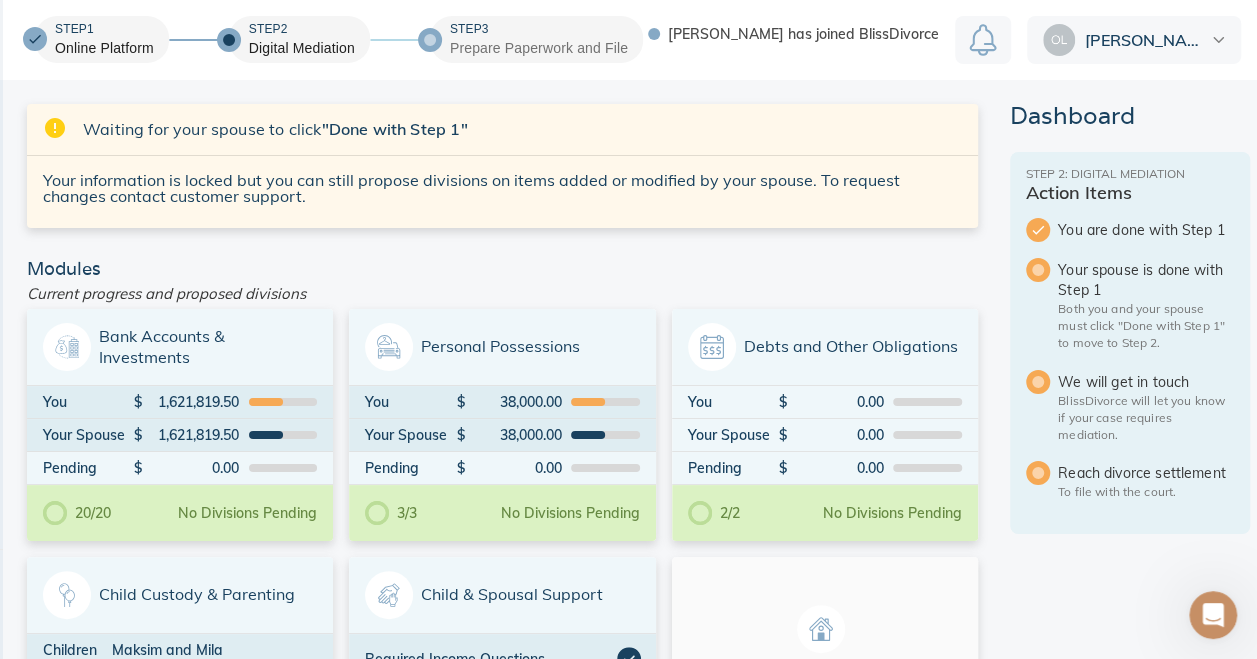 scroll, scrollTop: 0, scrollLeft: 109, axis: horizontal 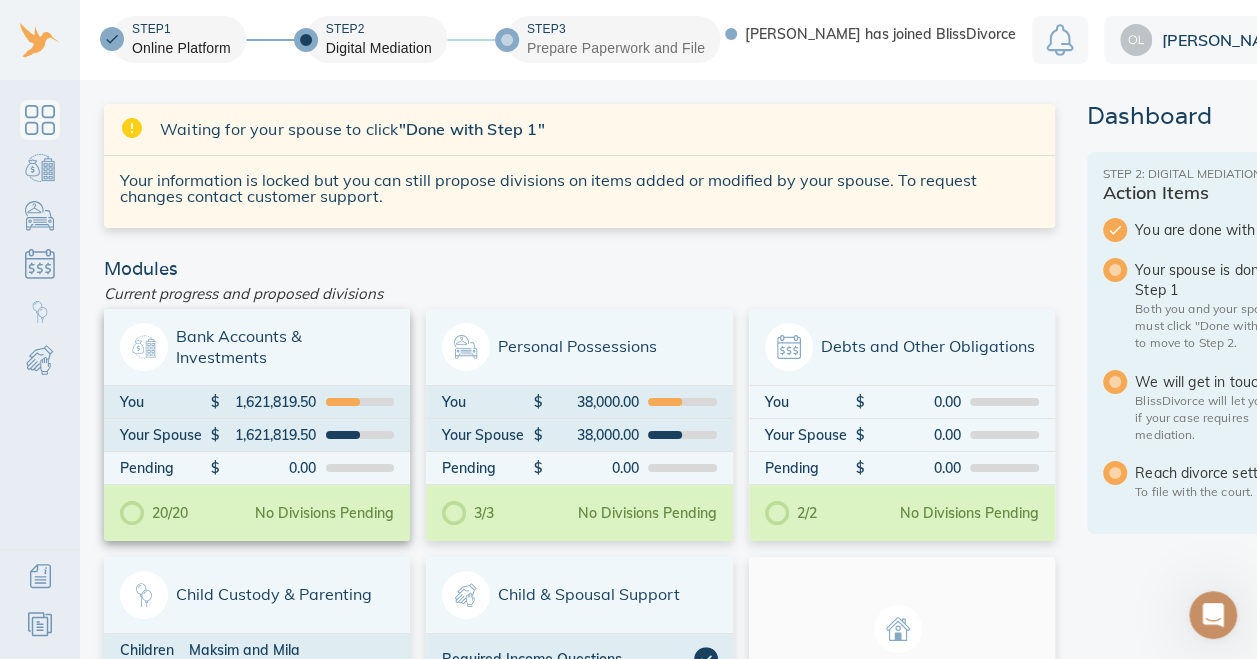click on "Bank Accounts & Investments" at bounding box center (257, 347) 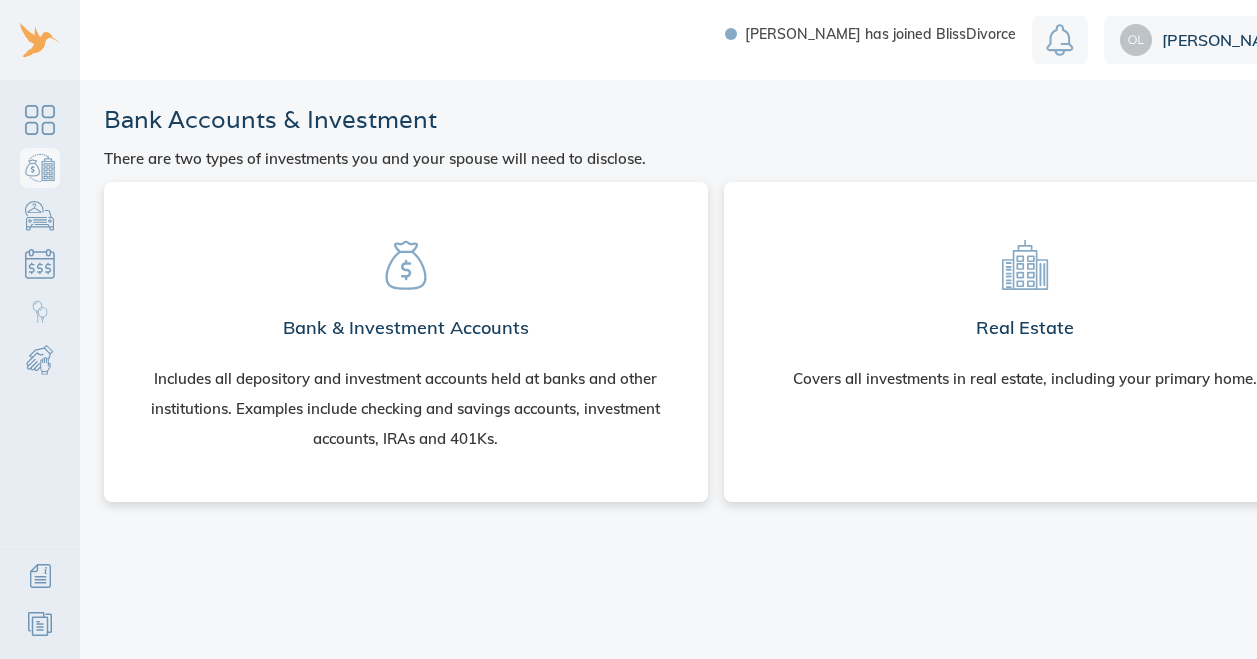 scroll, scrollTop: 0, scrollLeft: 0, axis: both 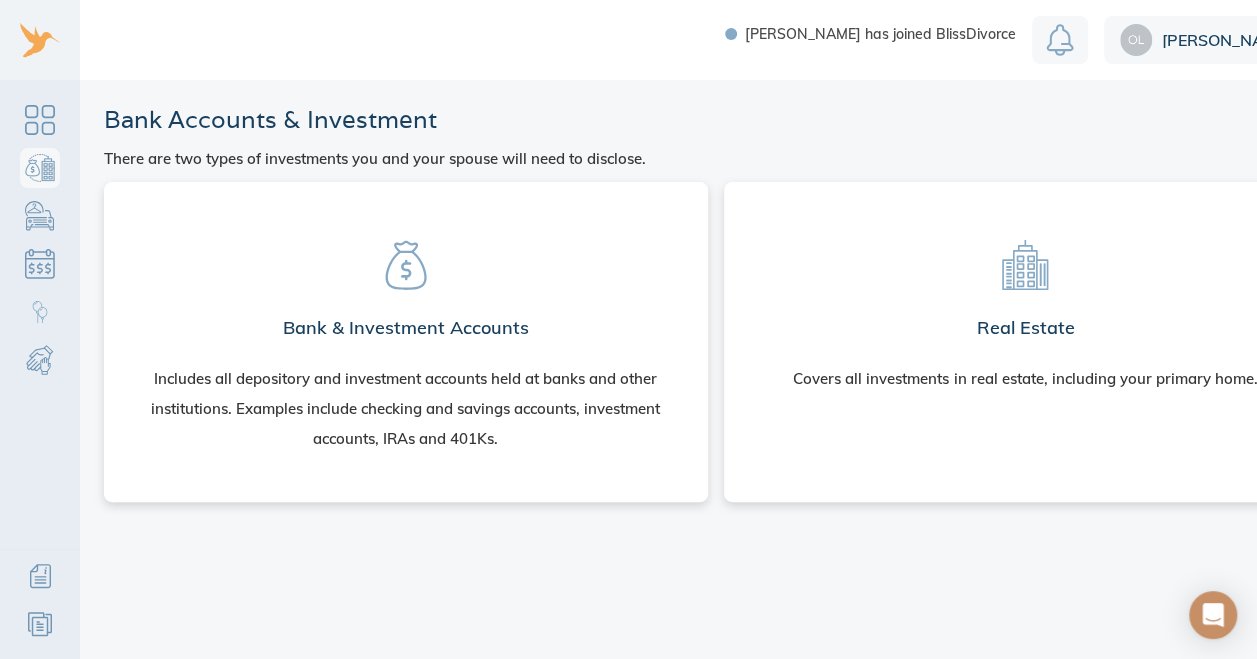 click on "Bank & Investment Accounts Includes all depository and investment accounts held at banks and other institutions. Examples include checking and savings accounts, investment accounts, IRAs and 401Ks." at bounding box center [406, 338] 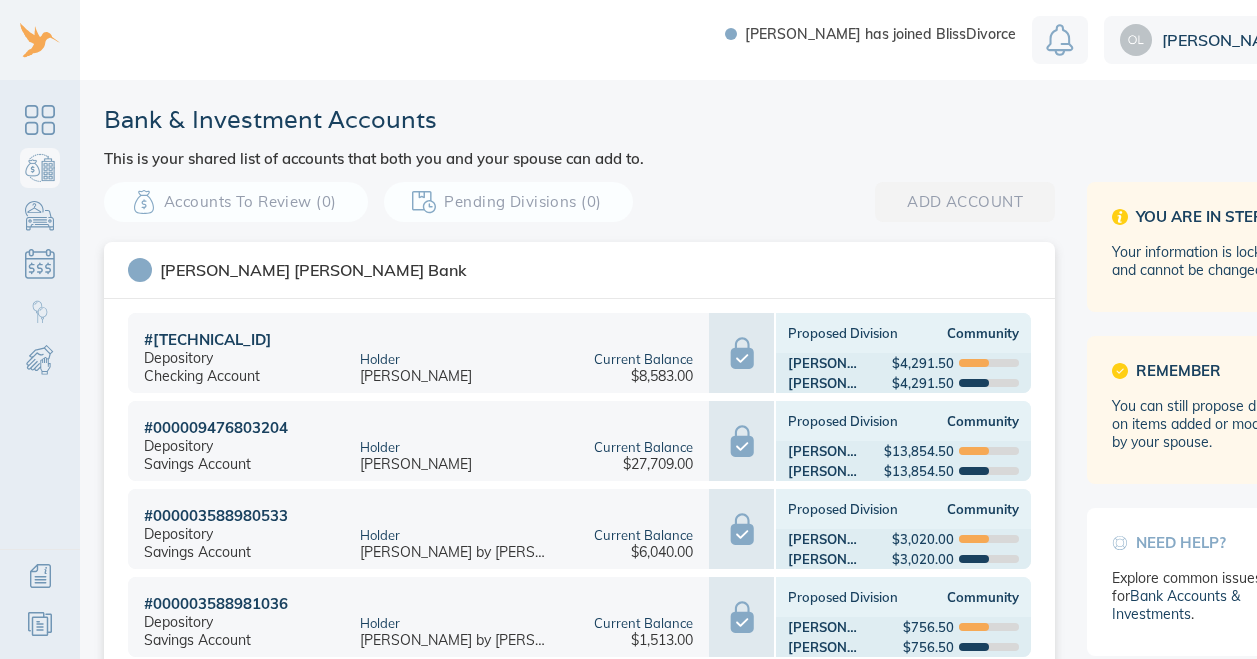 scroll, scrollTop: 0, scrollLeft: 0, axis: both 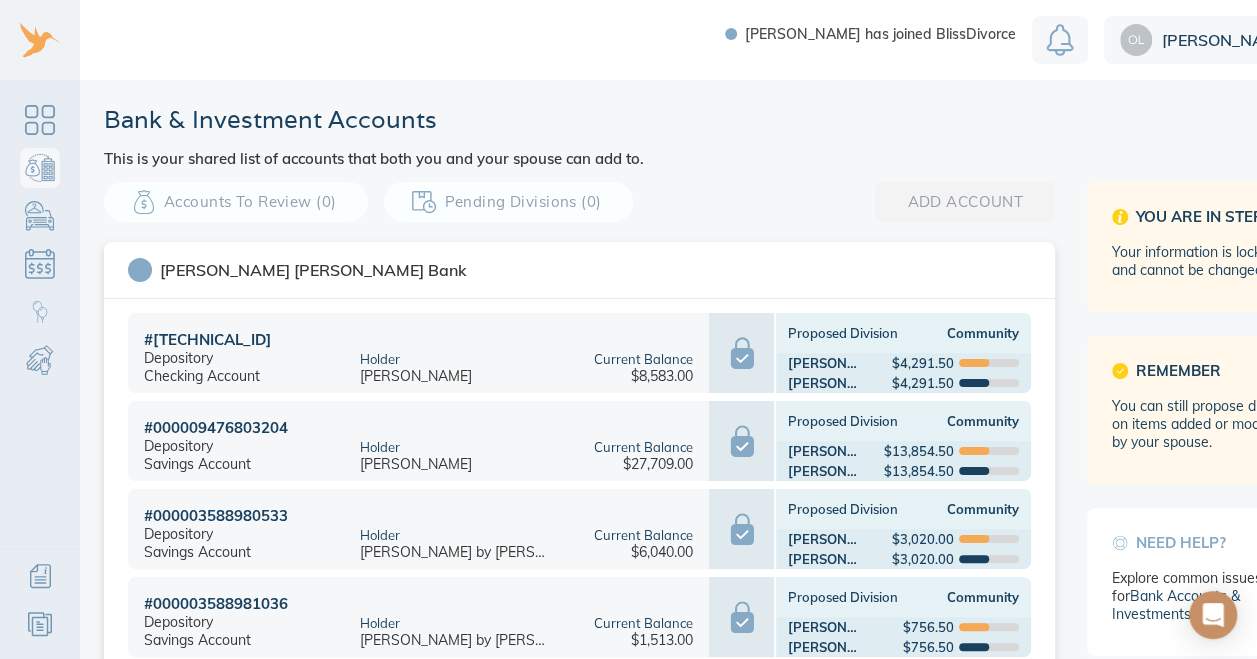 click on "Bank & Investment Accounts This is your shared list of accounts that both you and your spouse can add to." at bounding box center [715, 135] 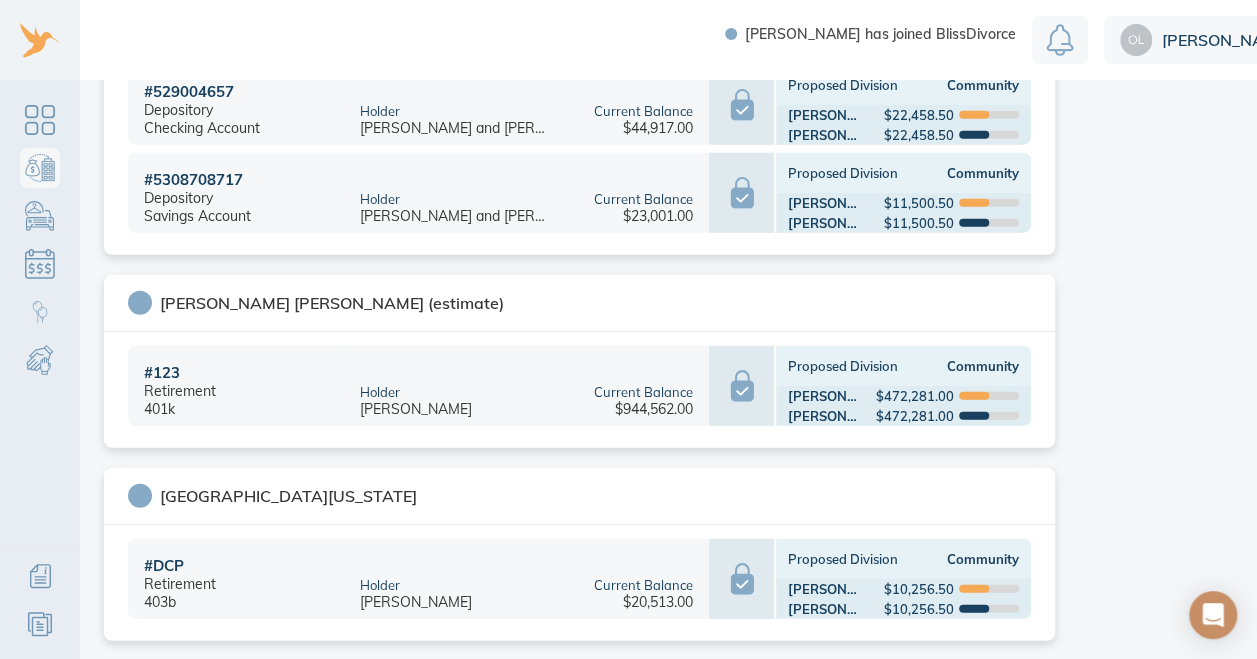 scroll, scrollTop: 2621, scrollLeft: 0, axis: vertical 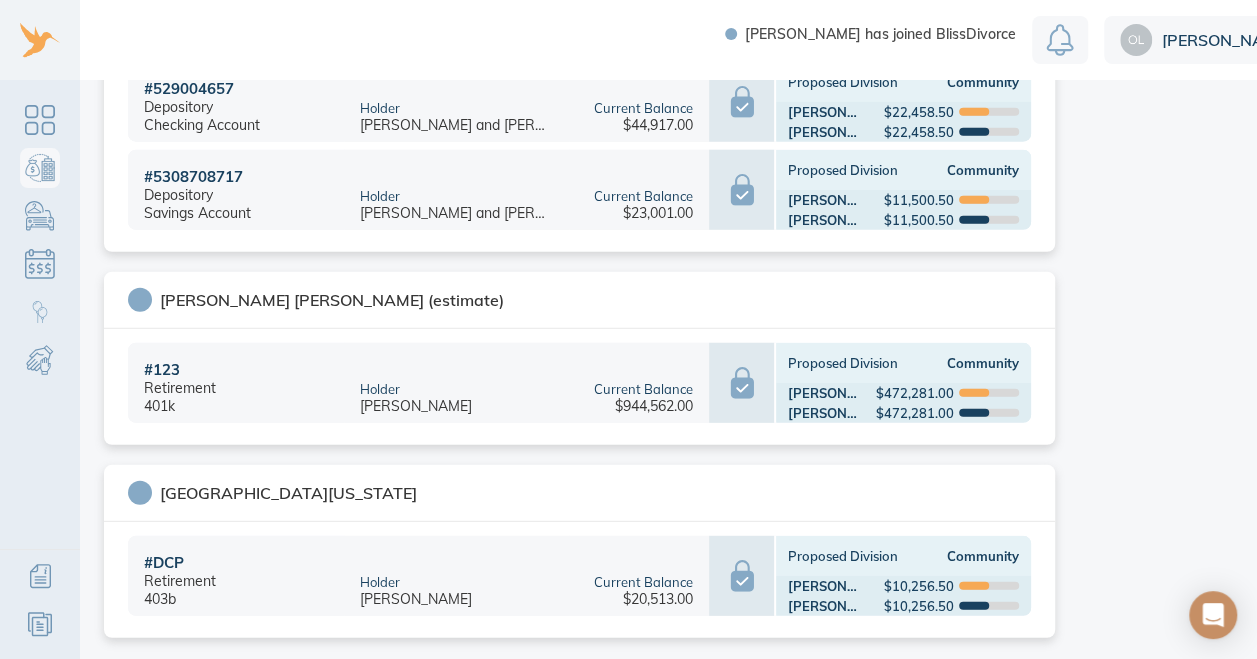 click on "You are in Step 2 Your information is locked and cannot be changed. Remember You can still propose divisions on items added or modified by your spouse. Need help? Explore common issues for  Bank Accounts & Investments ." at bounding box center [1207, -891] 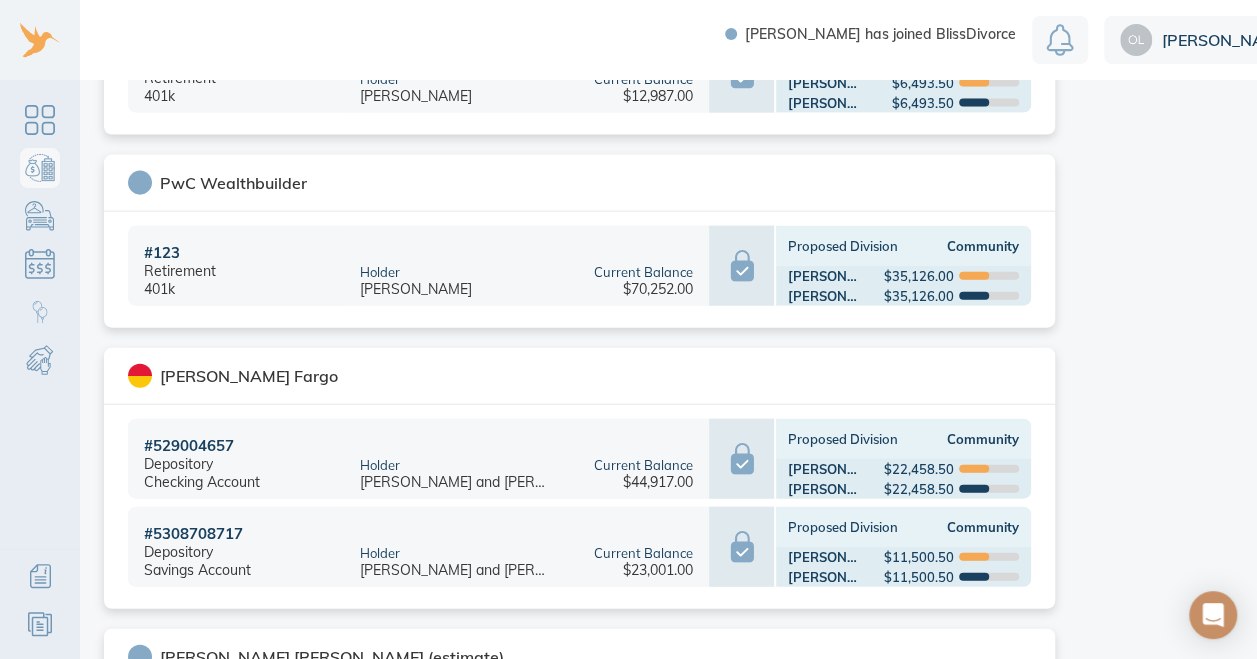 scroll, scrollTop: 2141, scrollLeft: 0, axis: vertical 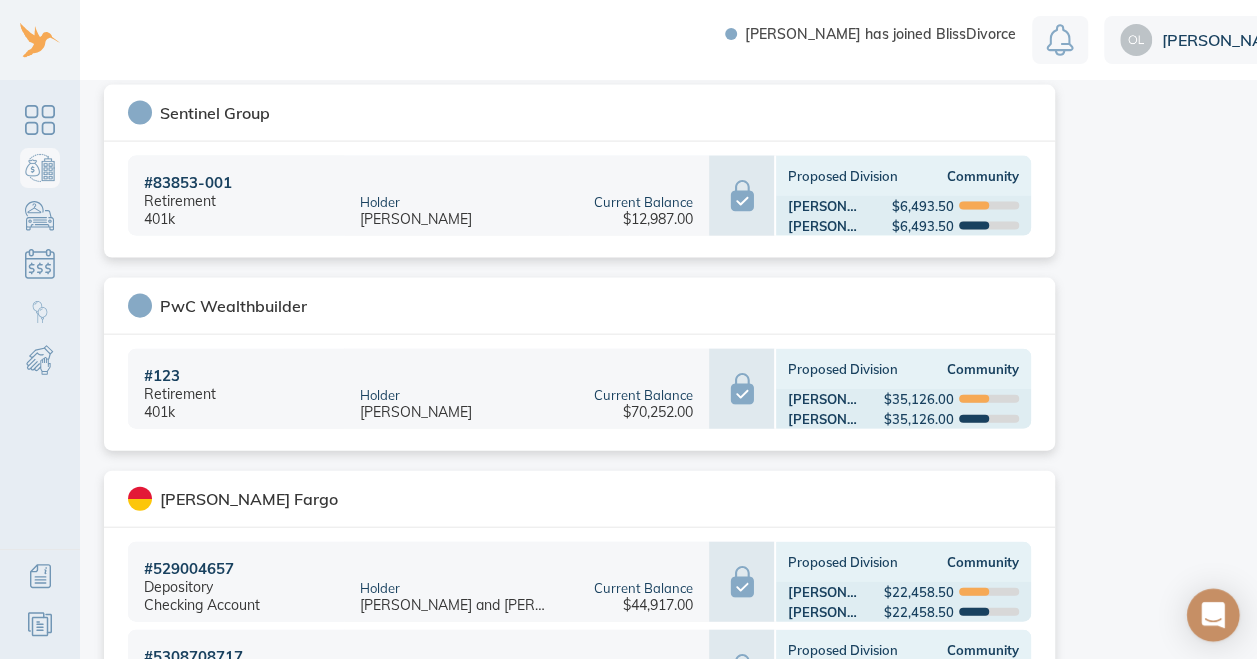 click 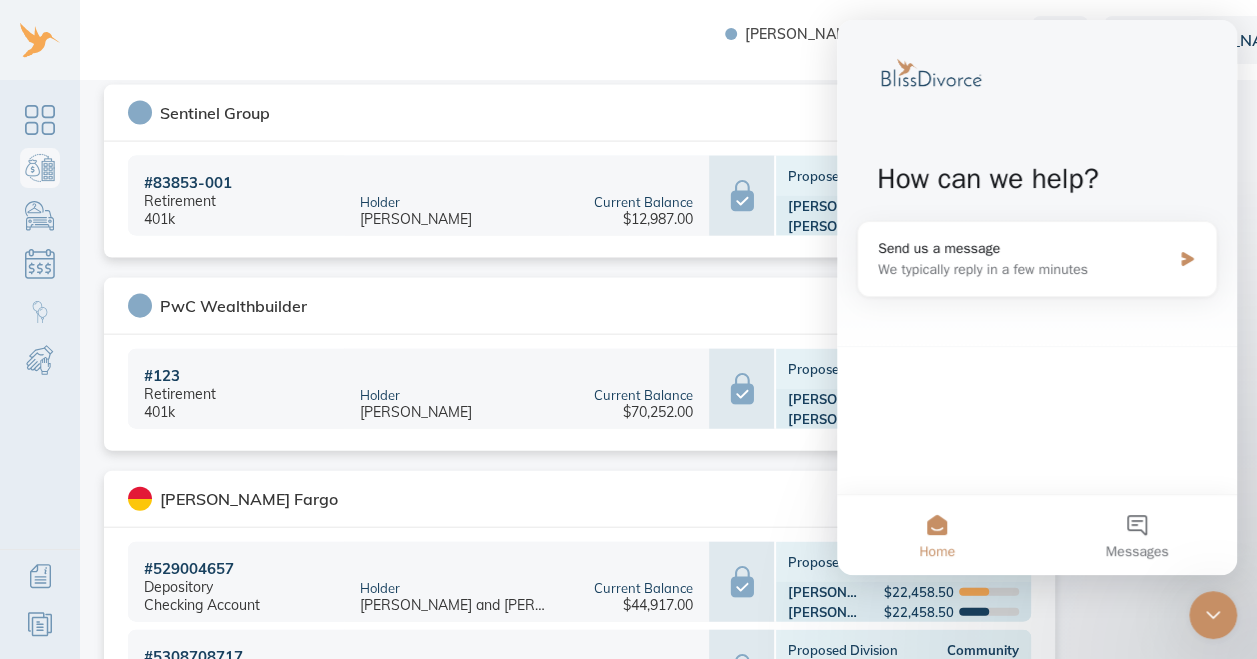 scroll, scrollTop: 0, scrollLeft: 0, axis: both 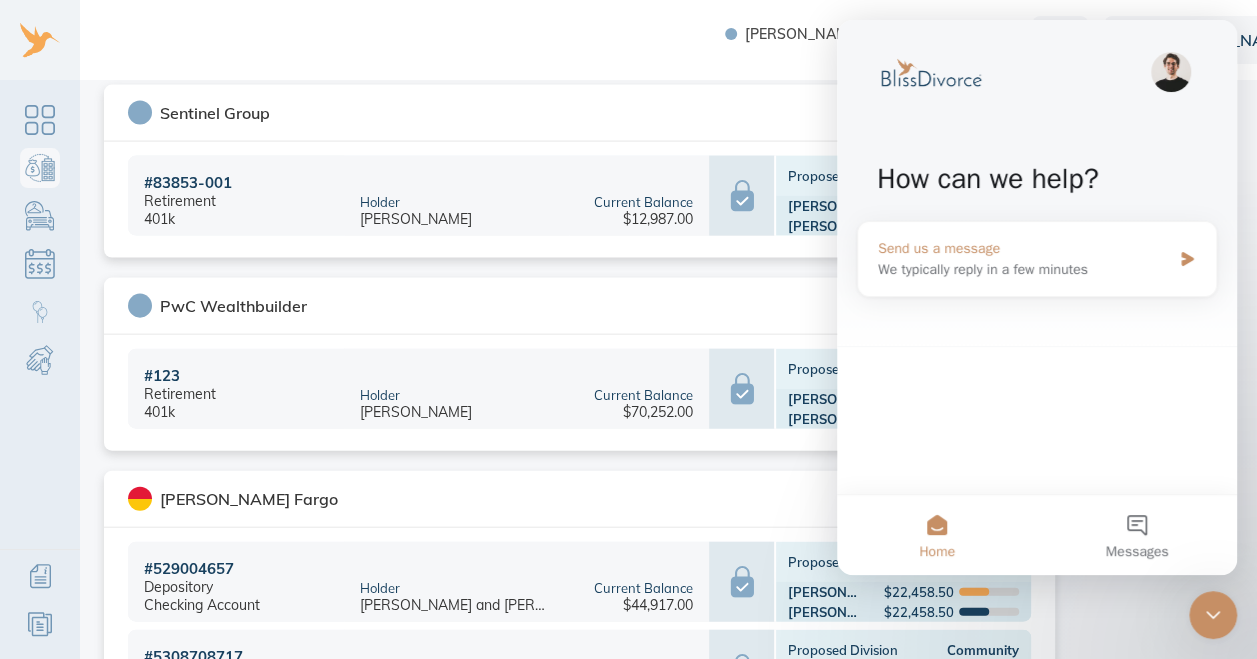 click on "We typically reply in a few minutes" at bounding box center (1024, 269) 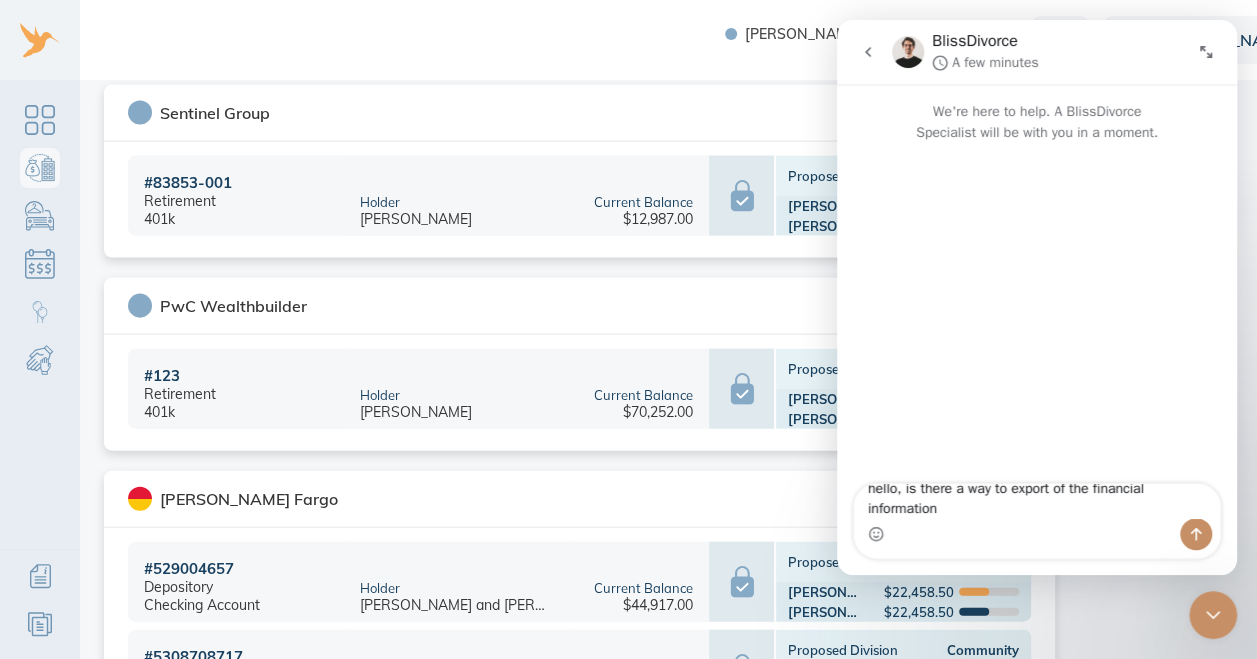 scroll, scrollTop: 0, scrollLeft: 0, axis: both 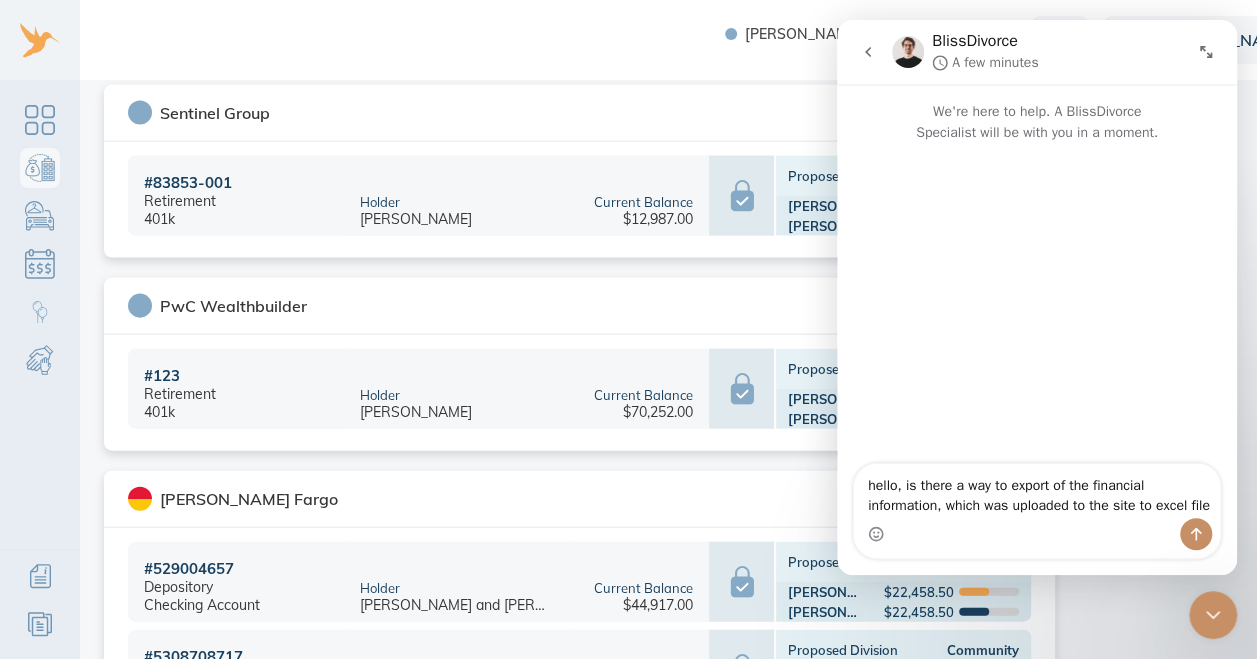 type on "hello, is there a way to export of the financial information, which was uploaded to the site to excel file?" 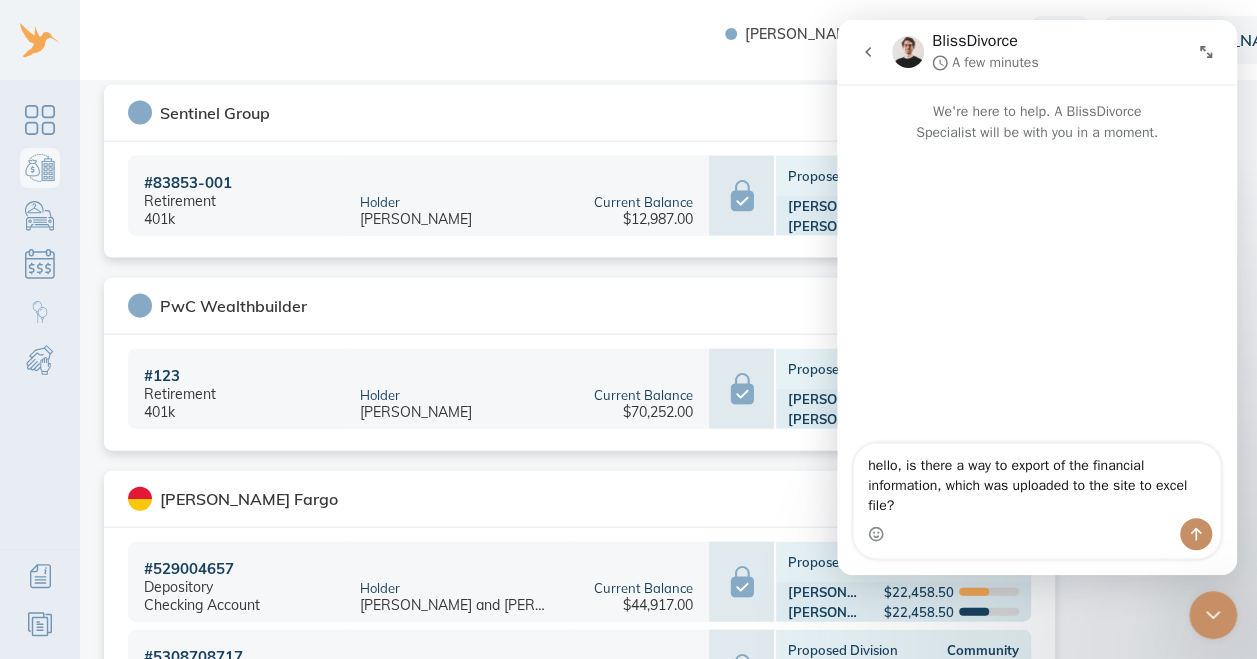 type 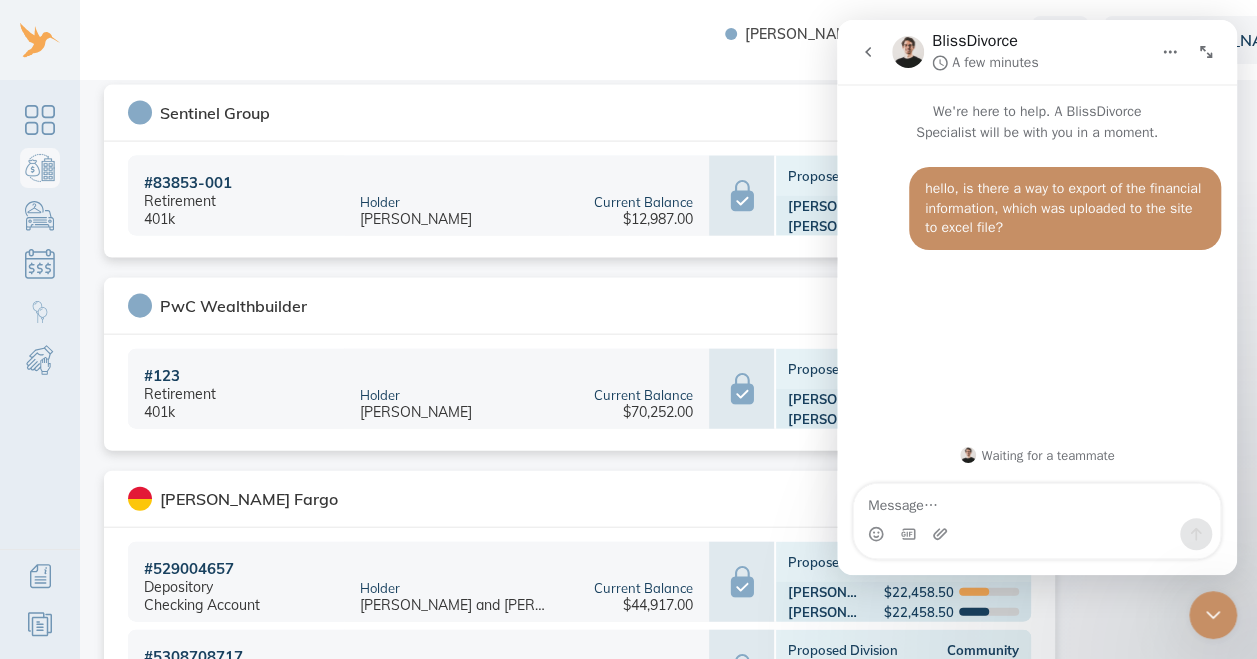 click on "Anthony    has joined BlissDivorce Olga" at bounding box center (683, 40) 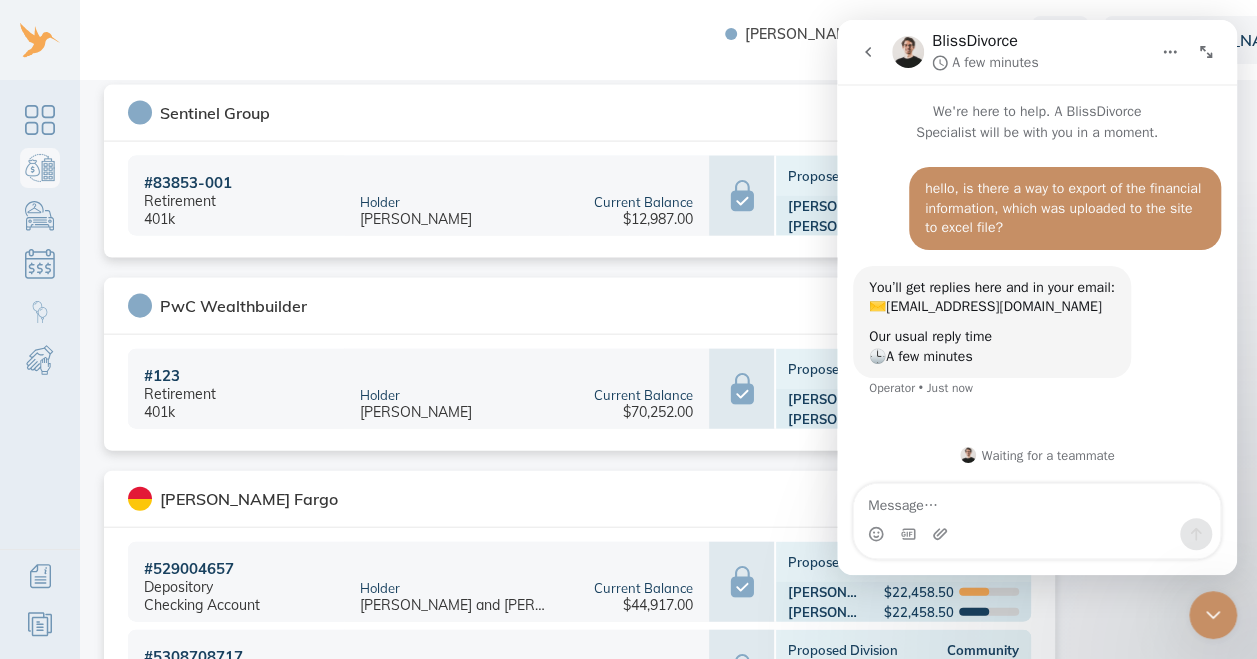 click 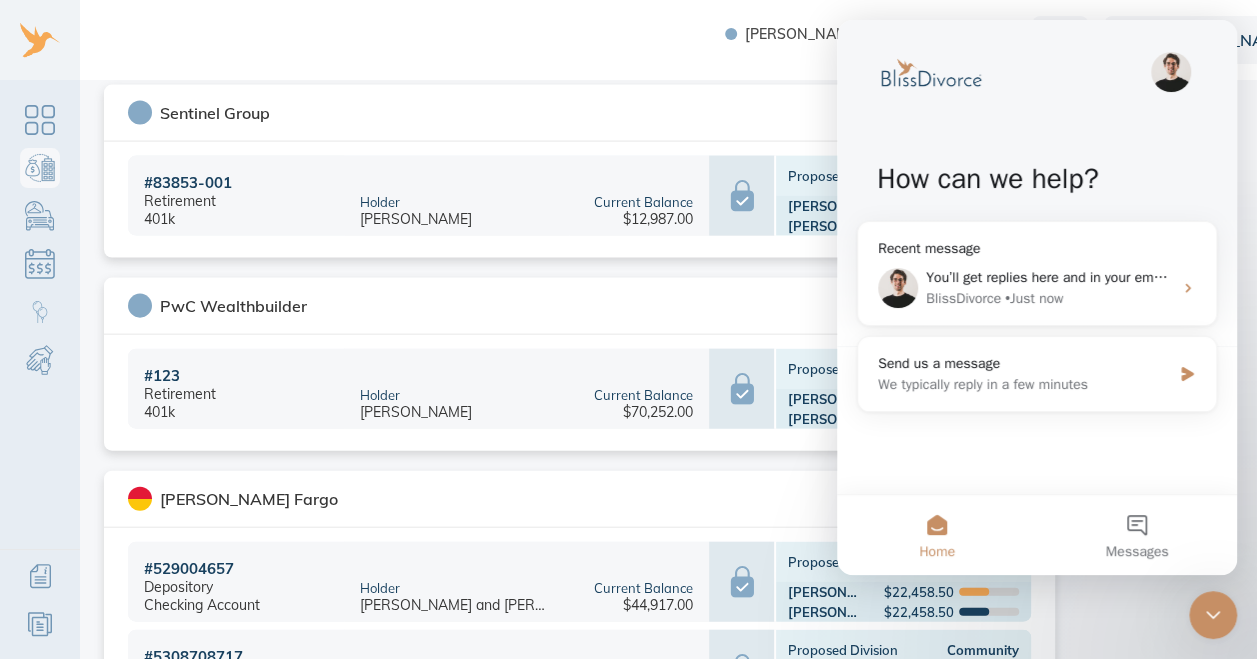 click 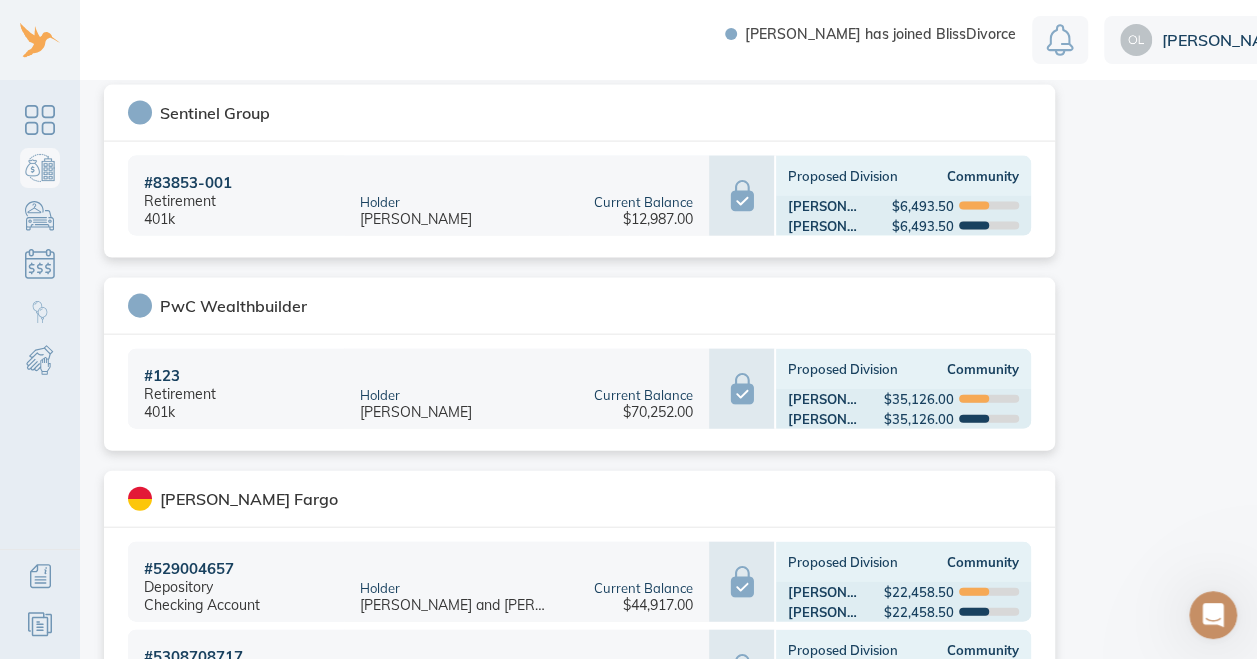 scroll, scrollTop: 0, scrollLeft: 0, axis: both 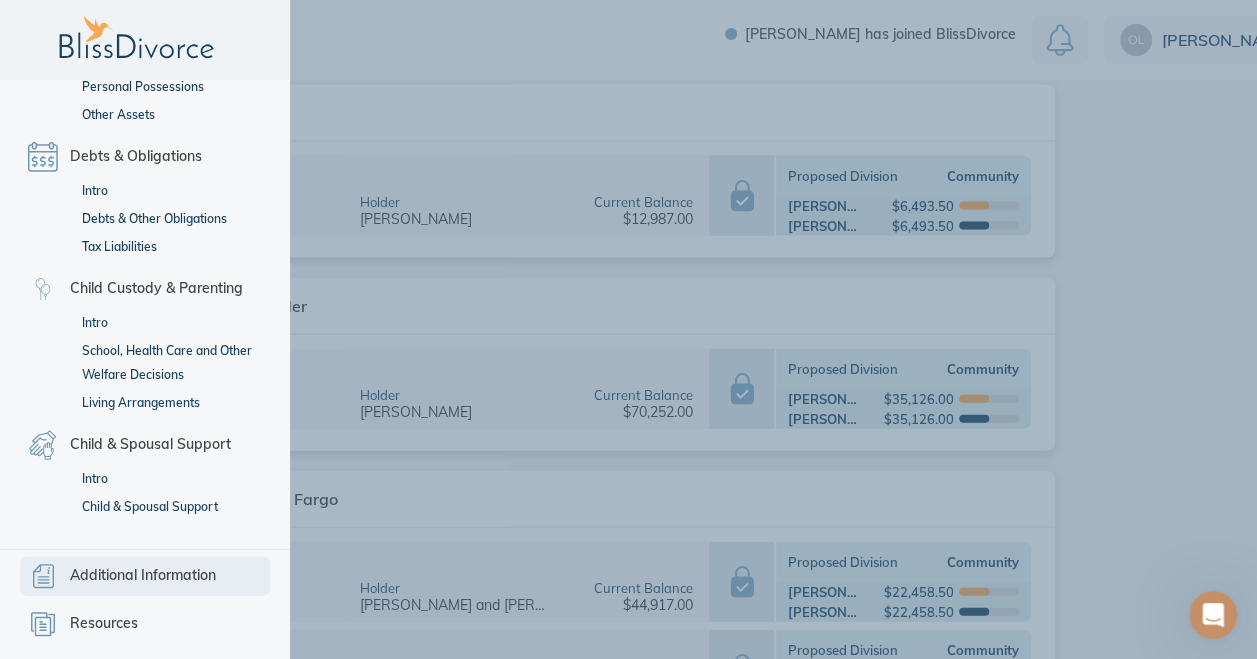 click on "Additional Information" at bounding box center [143, 576] 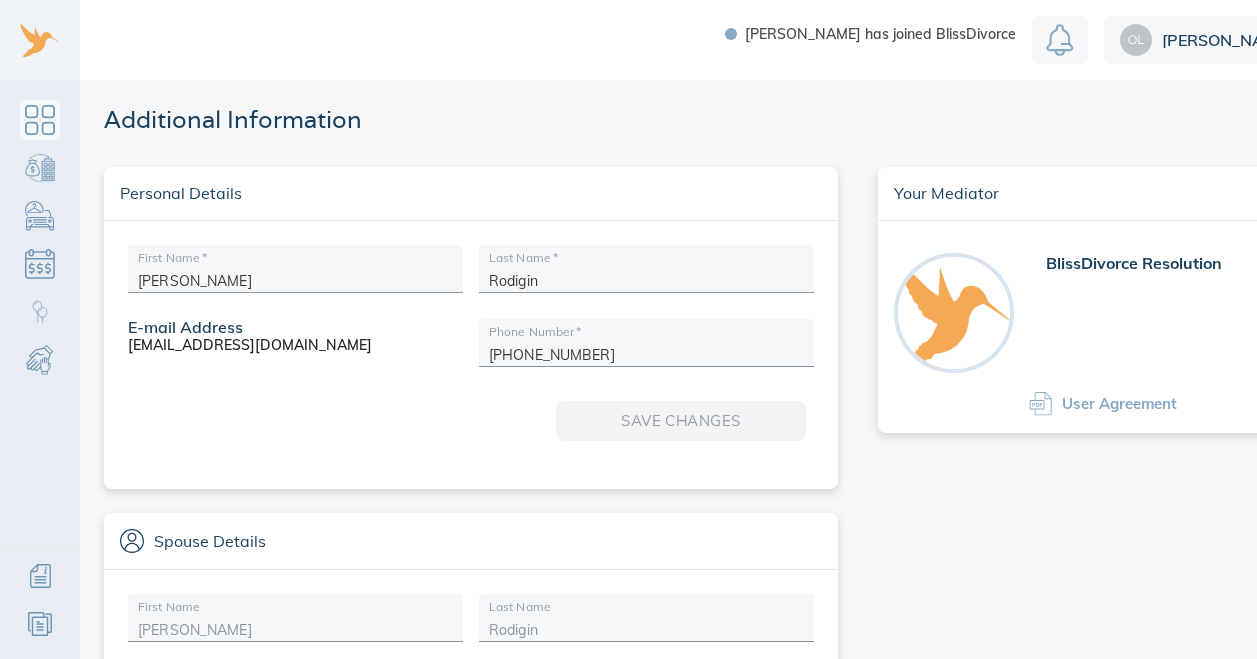 scroll, scrollTop: 0, scrollLeft: 0, axis: both 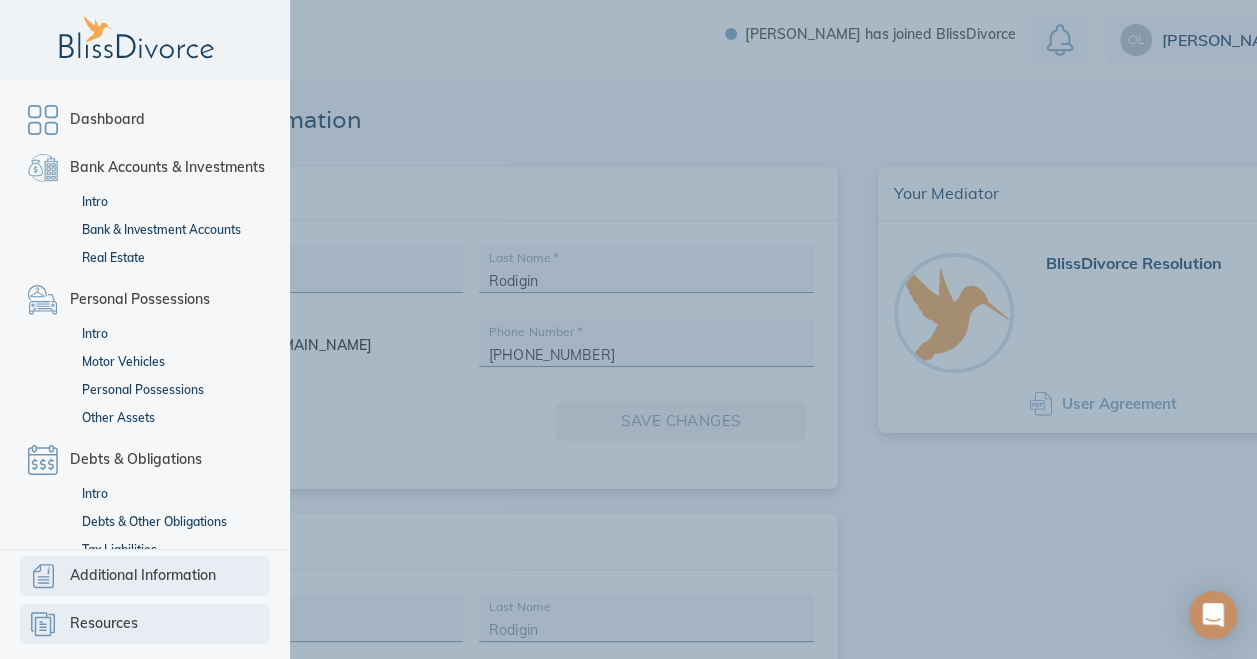 click on "Resources" at bounding box center (145, 624) 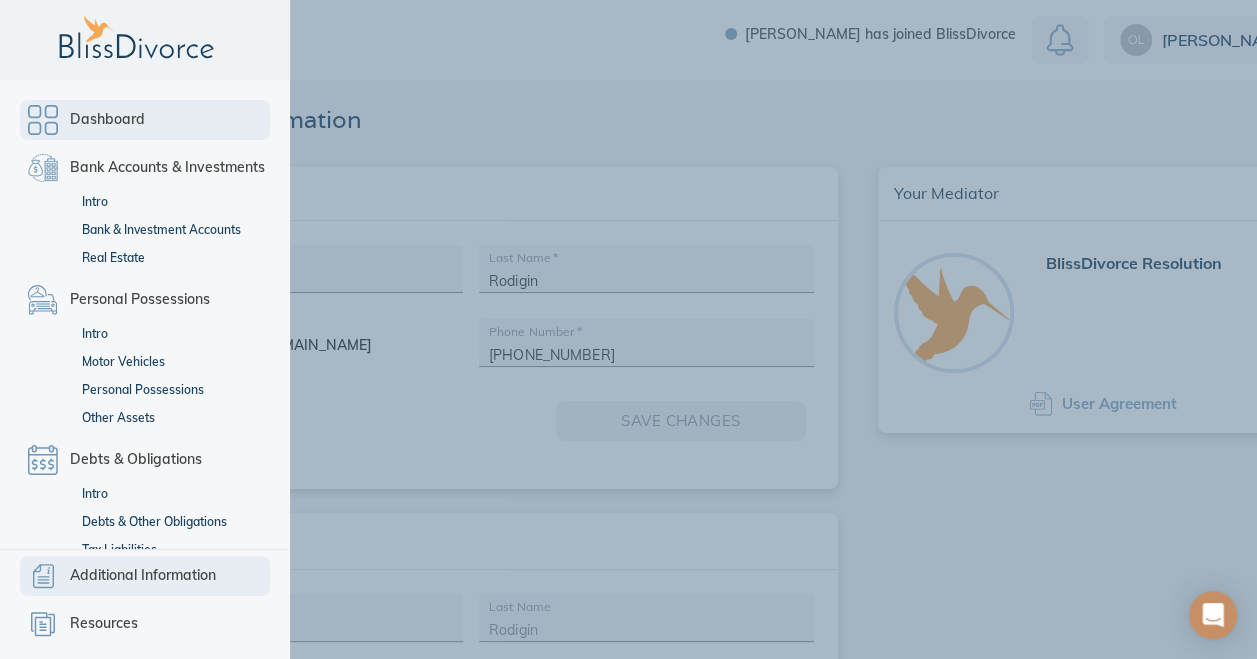 click on "Dashboard" at bounding box center (107, 120) 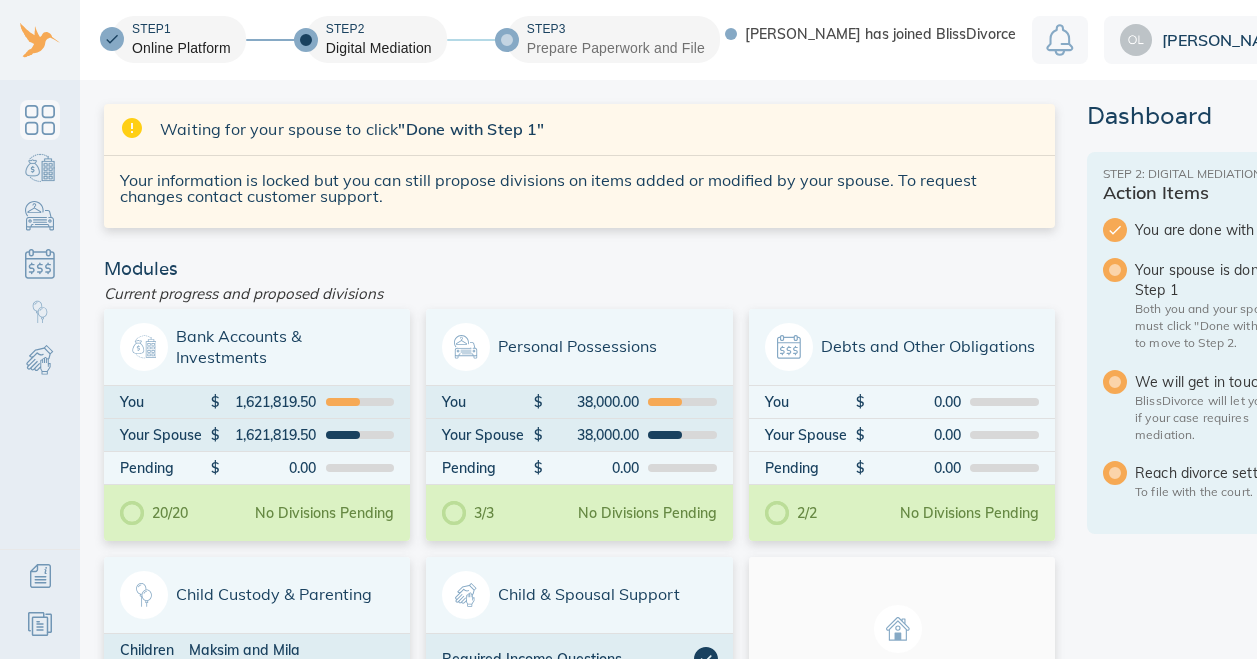 scroll, scrollTop: 0, scrollLeft: 0, axis: both 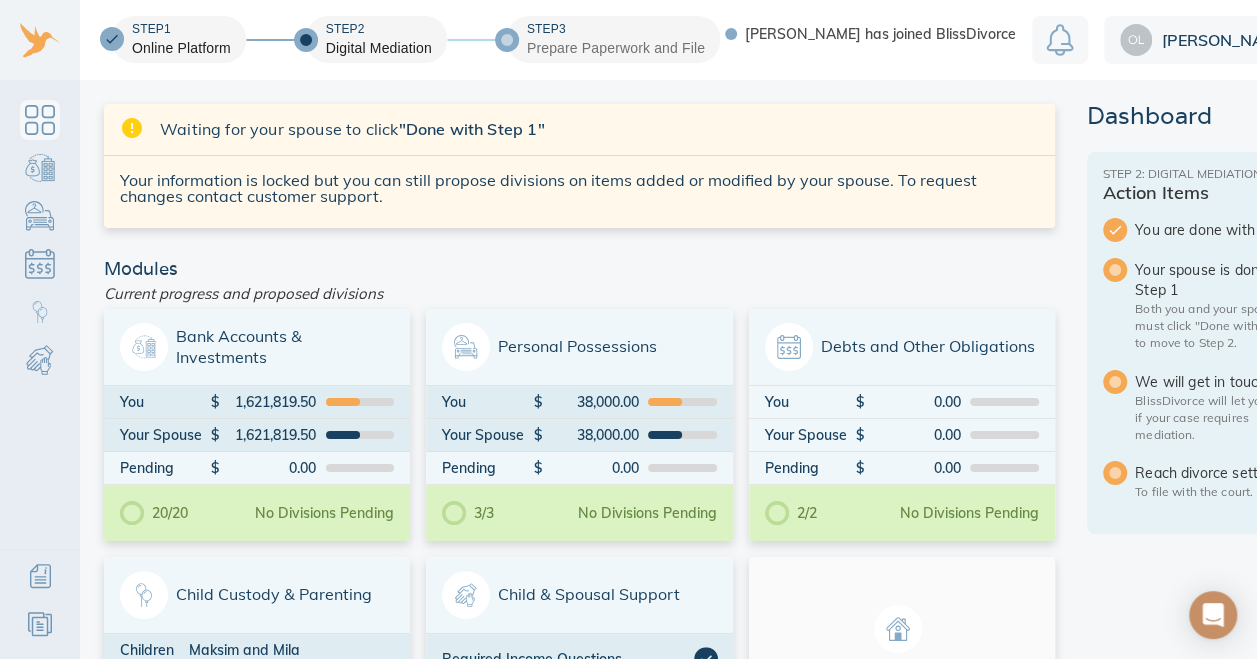 click on "[PERSON_NAME]" at bounding box center [1223, 40] 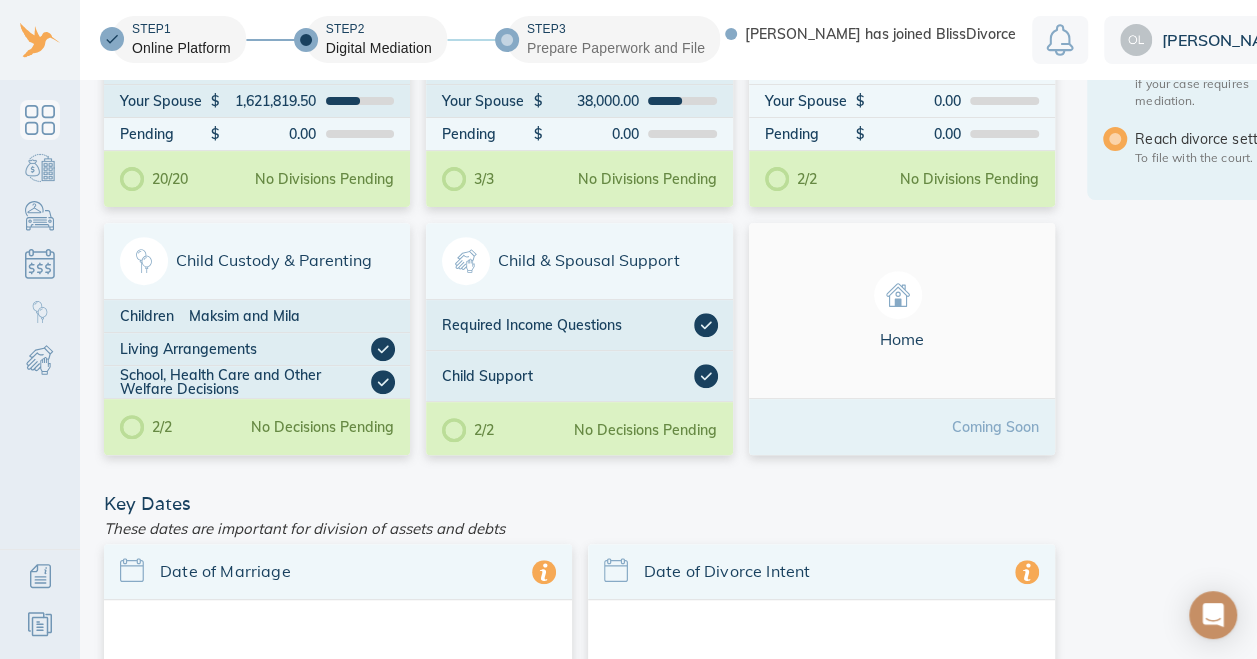 scroll, scrollTop: 38, scrollLeft: 0, axis: vertical 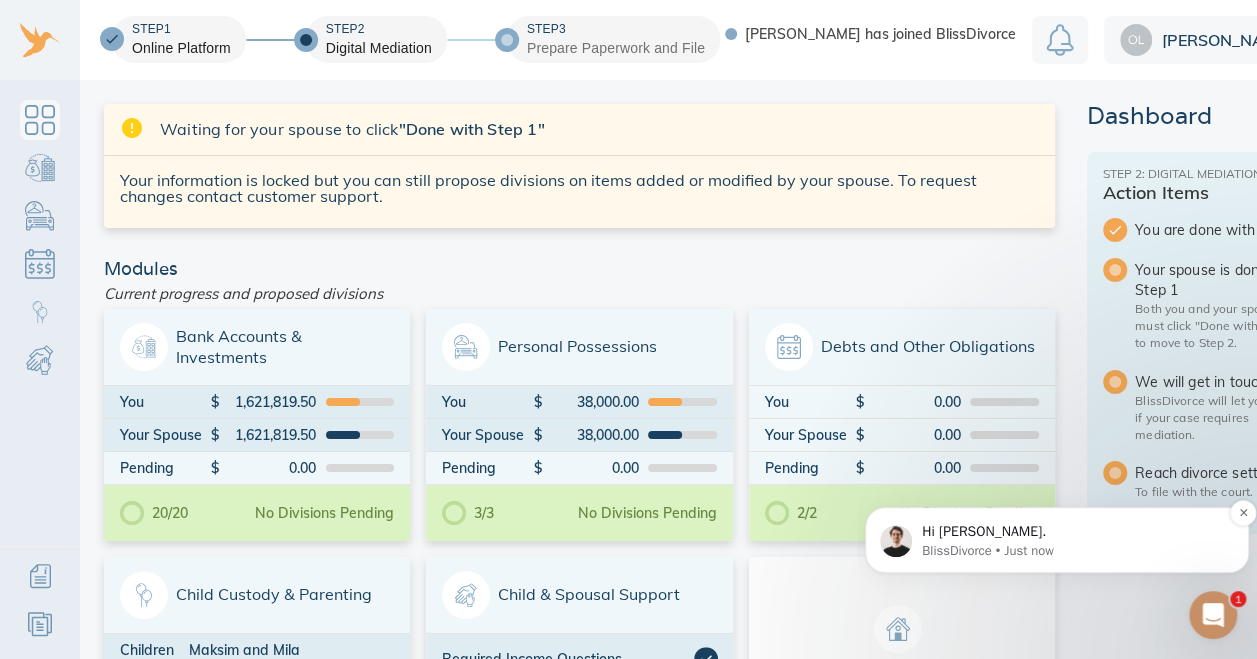 click on "Hi Olga." at bounding box center (1073, 532) 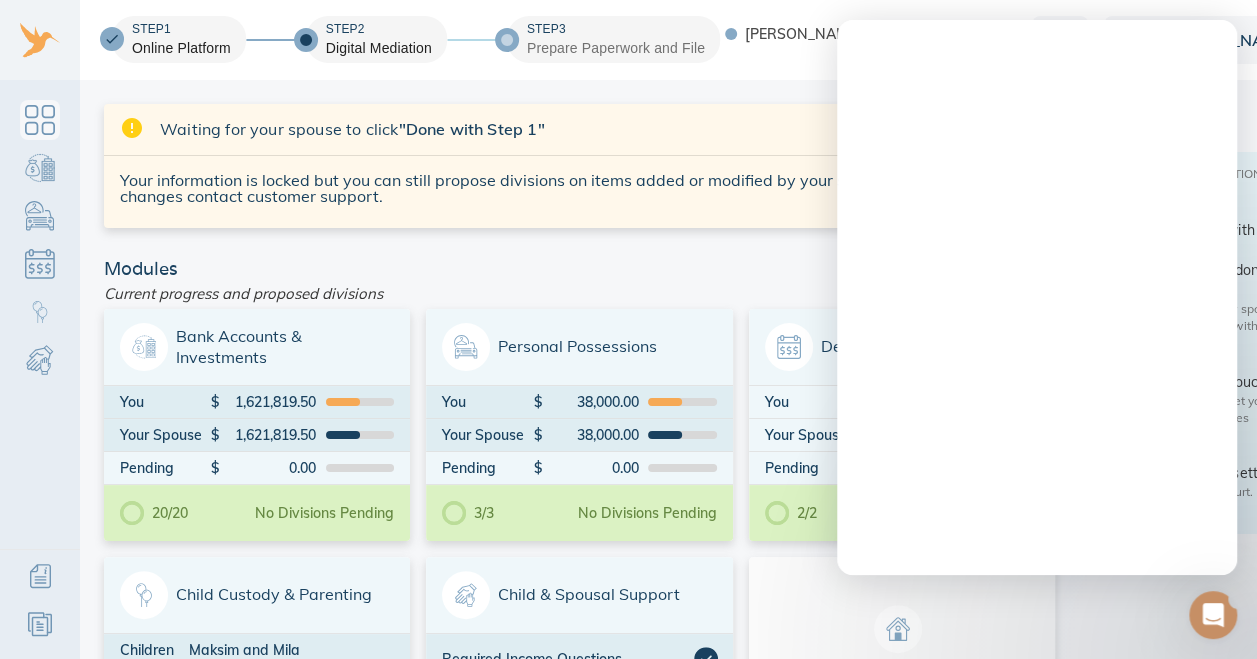 scroll, scrollTop: 0, scrollLeft: 0, axis: both 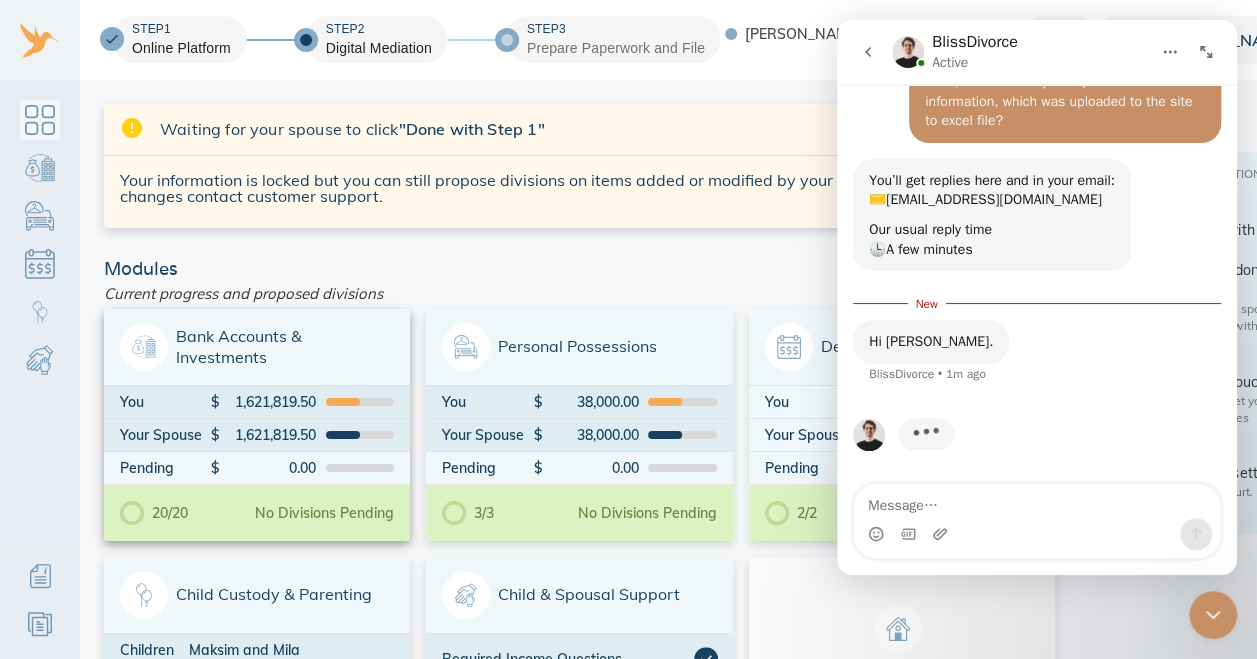 click on "Bank Accounts & Investments" at bounding box center [257, 347] 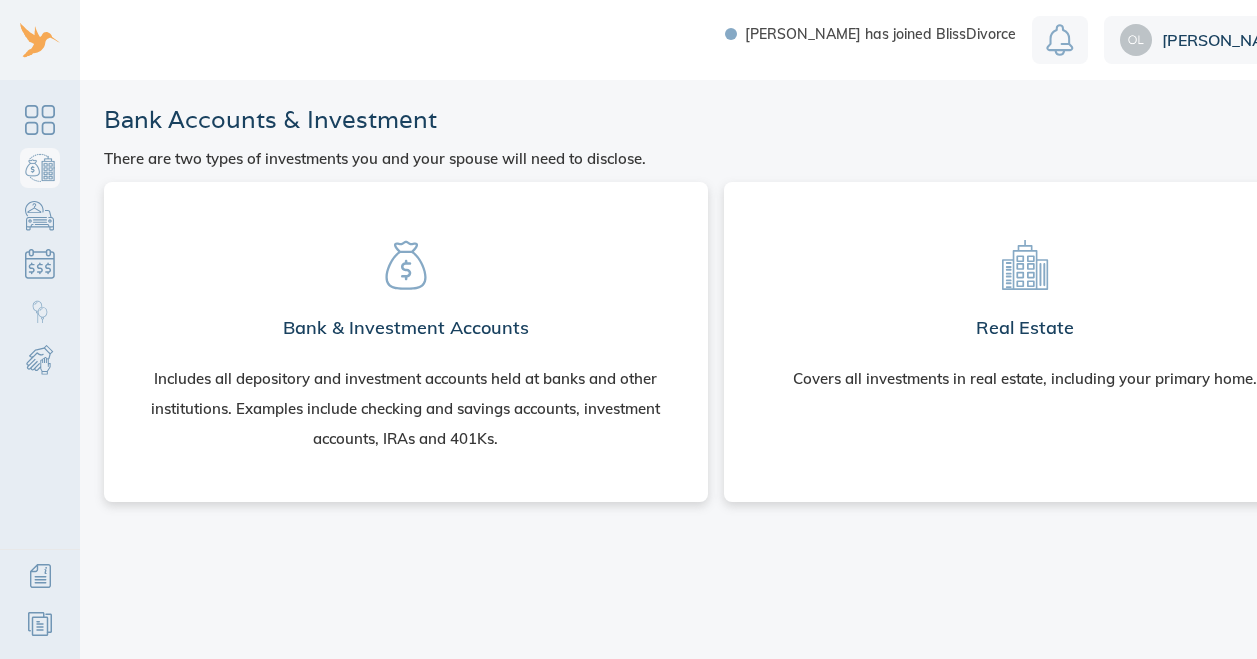 scroll, scrollTop: 0, scrollLeft: 0, axis: both 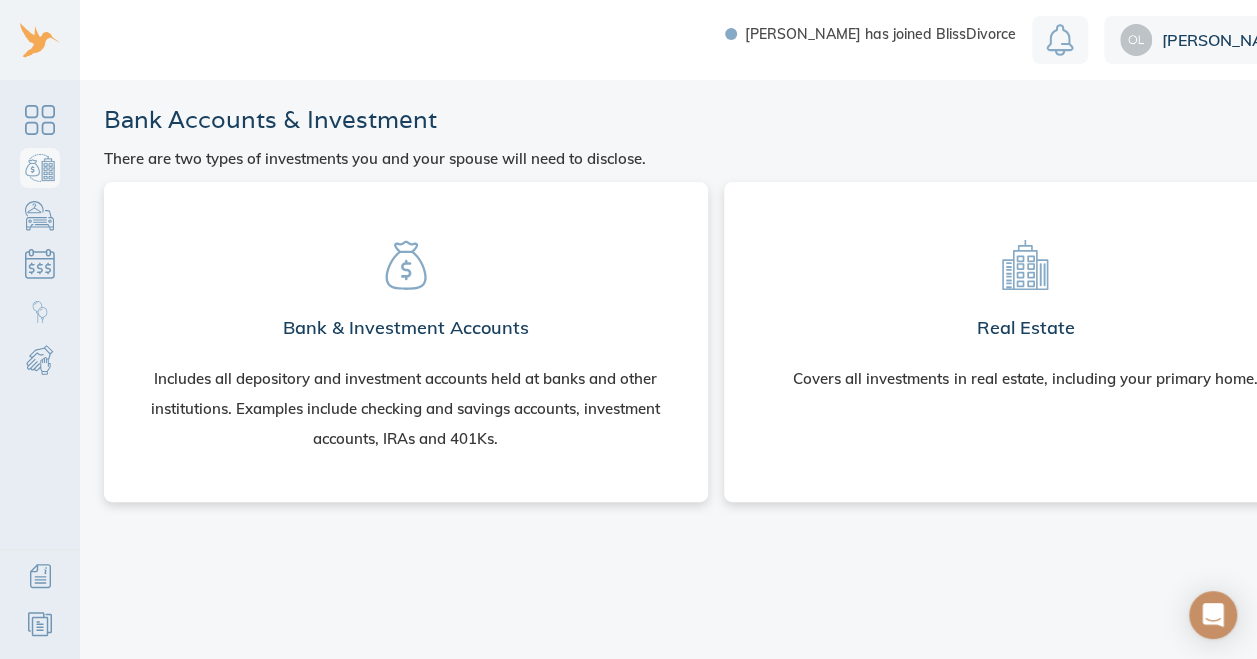 click on "Real Estate Covers all investments in real estate, including your primary home." at bounding box center [1026, 308] 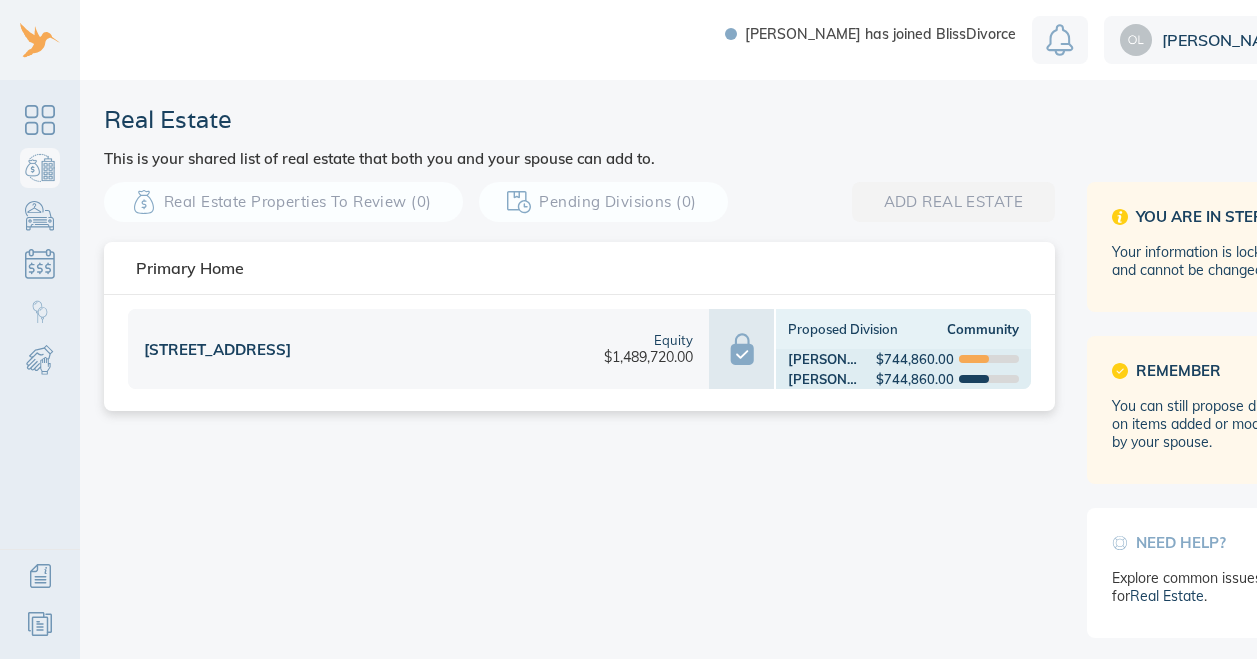 scroll, scrollTop: 0, scrollLeft: 0, axis: both 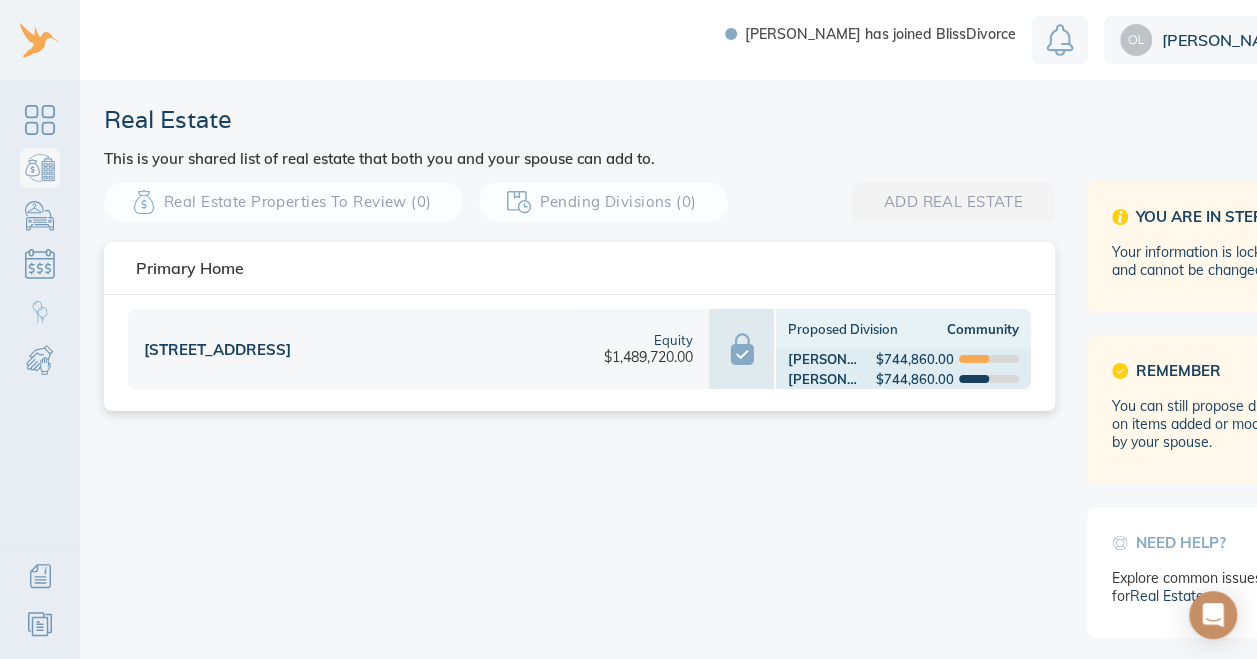 click on "337 Adelaide Hills Ct" at bounding box center (348, 349) 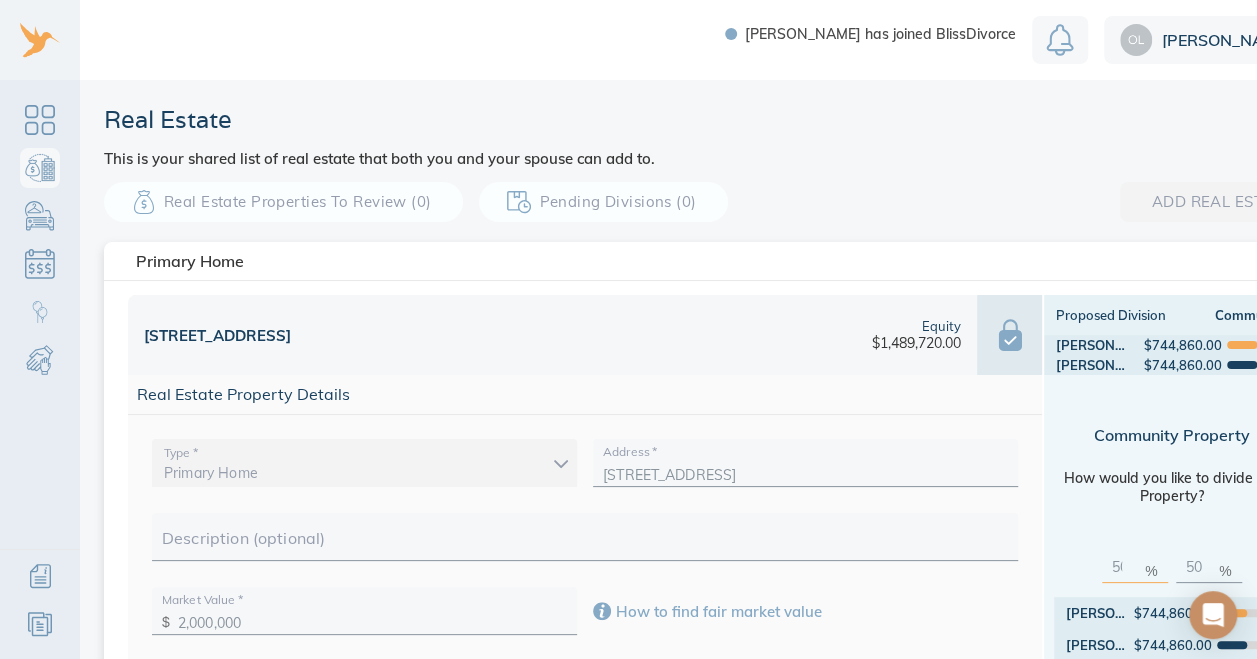 scroll, scrollTop: 15, scrollLeft: 0, axis: vertical 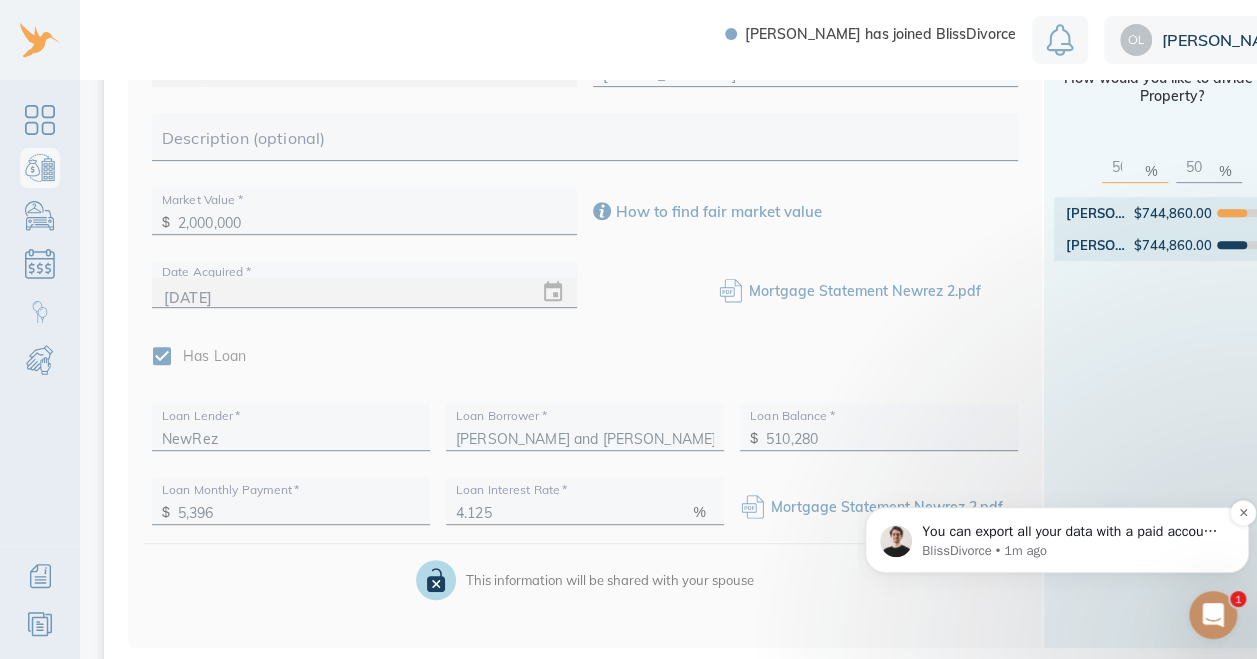 click on "You can export all your data with a paid account. The Just Me Plan provides PDF summary, Excel output, and a PDF of your FL-142 disclosure form. These are also included with any of the other plans." at bounding box center (1073, 532) 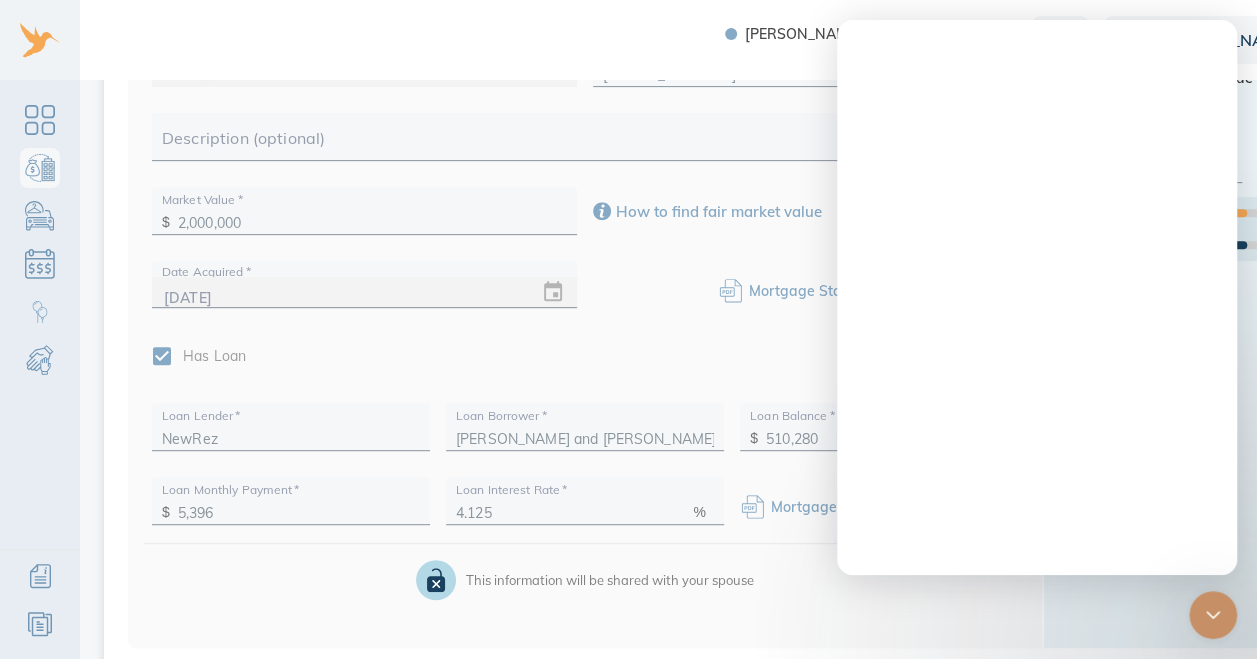 scroll, scrollTop: 0, scrollLeft: 0, axis: both 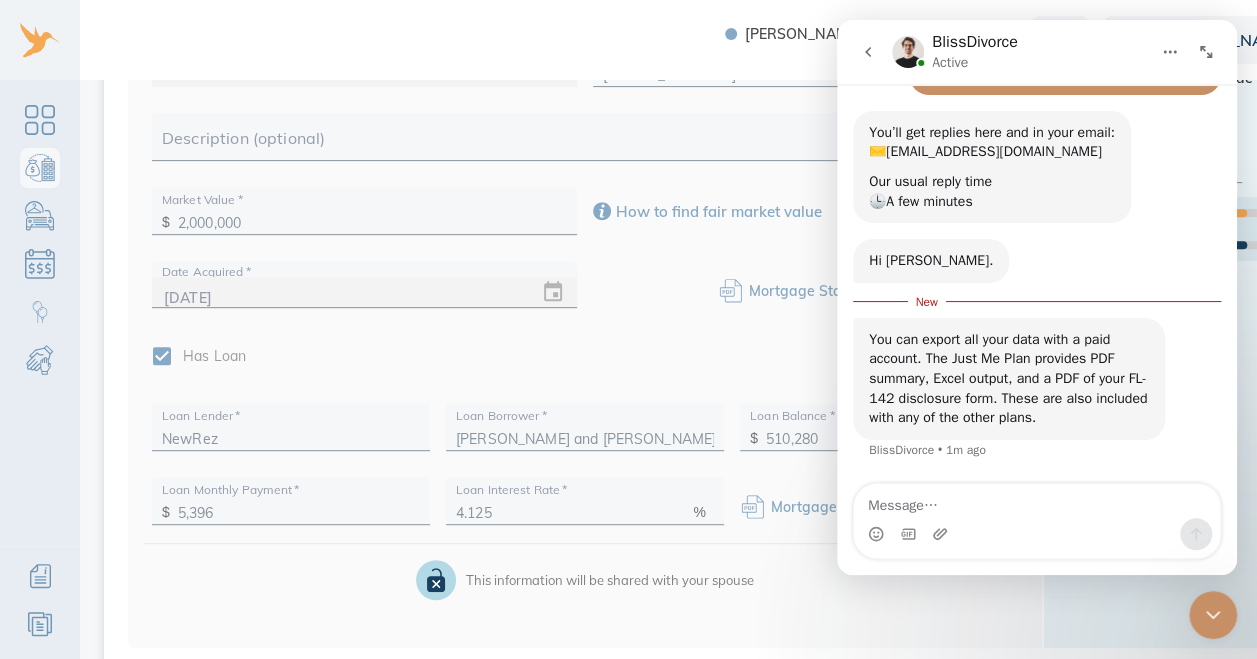 click at bounding box center [1037, 501] 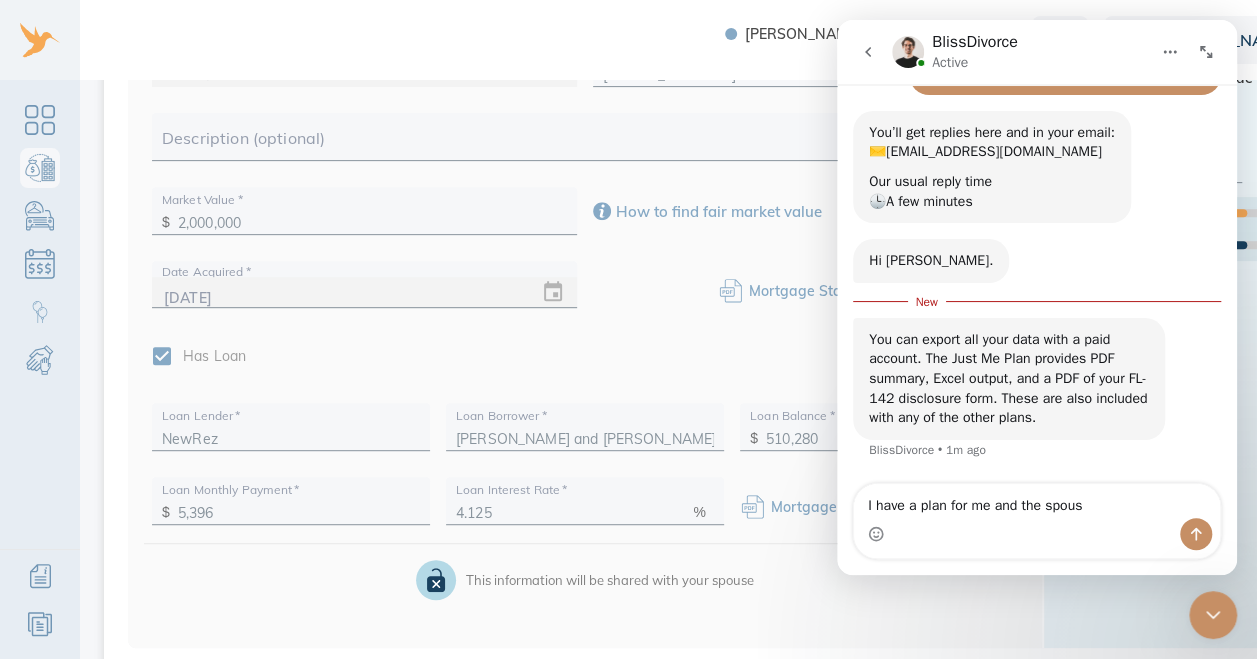 type on "I have a plan for me and the spouse" 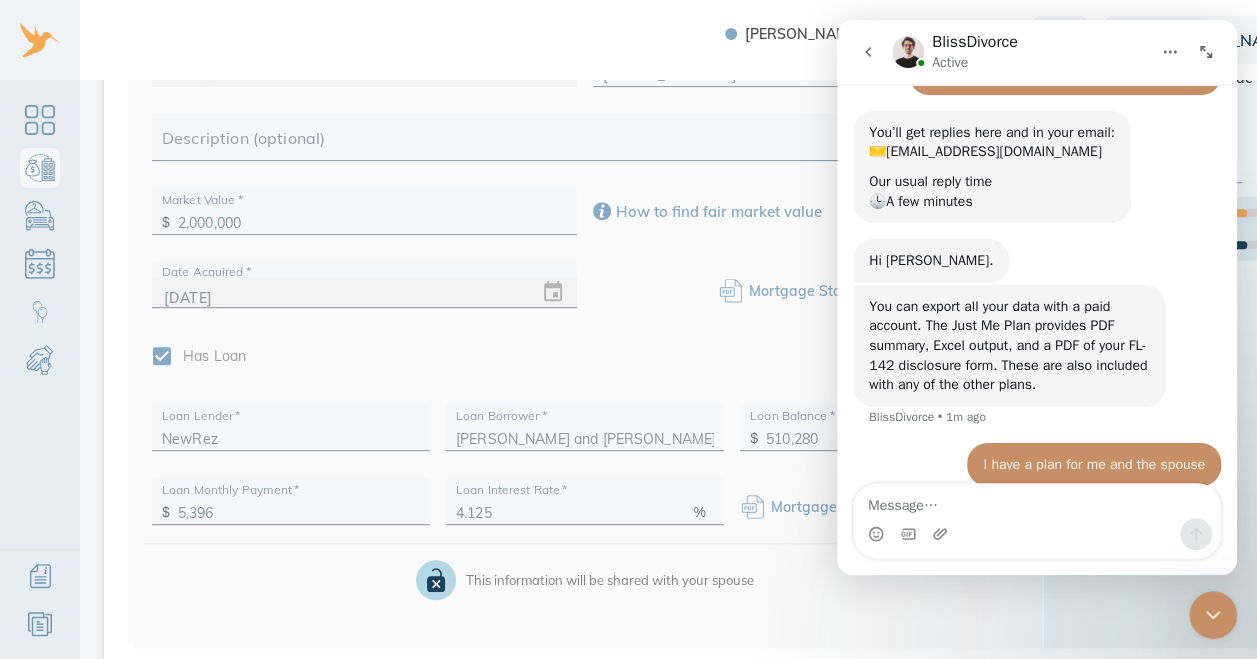 scroll, scrollTop: 2, scrollLeft: 0, axis: vertical 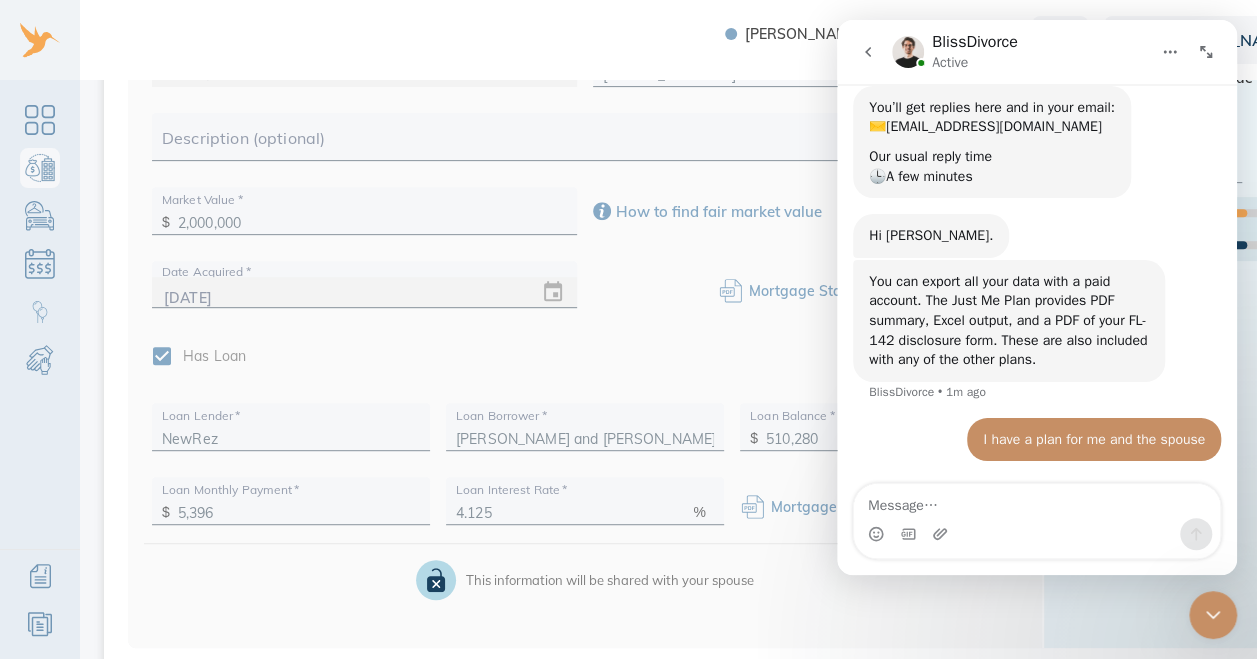 type on "I" 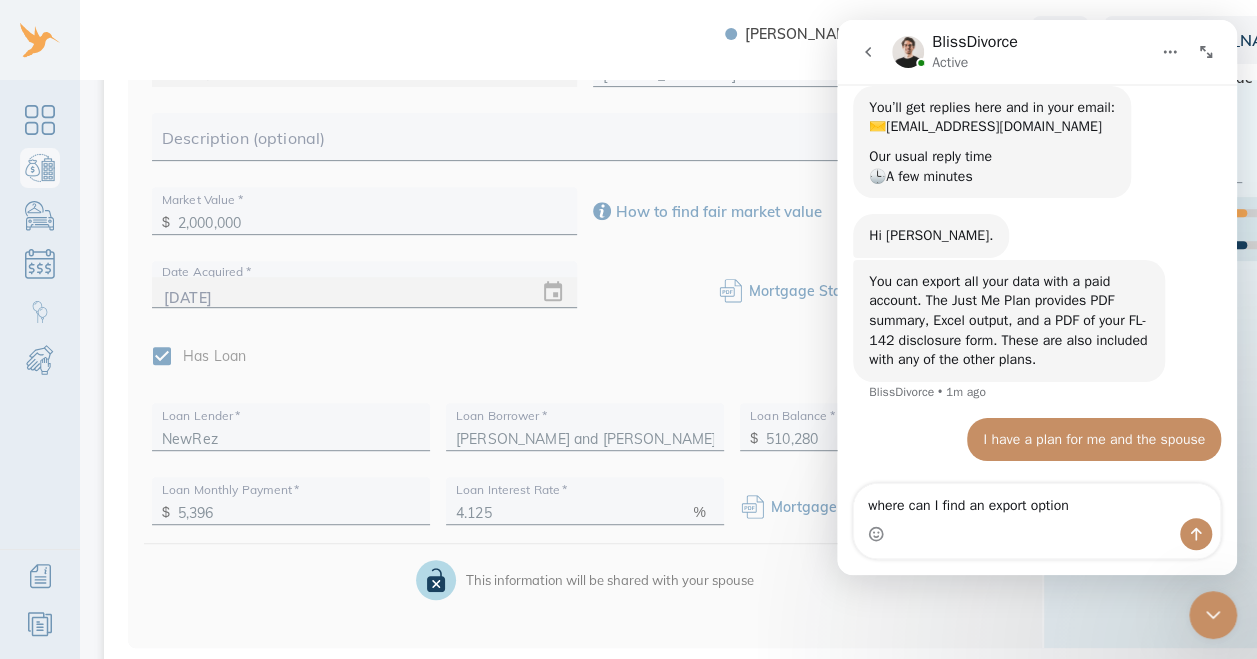 type on "where can I find an export option?" 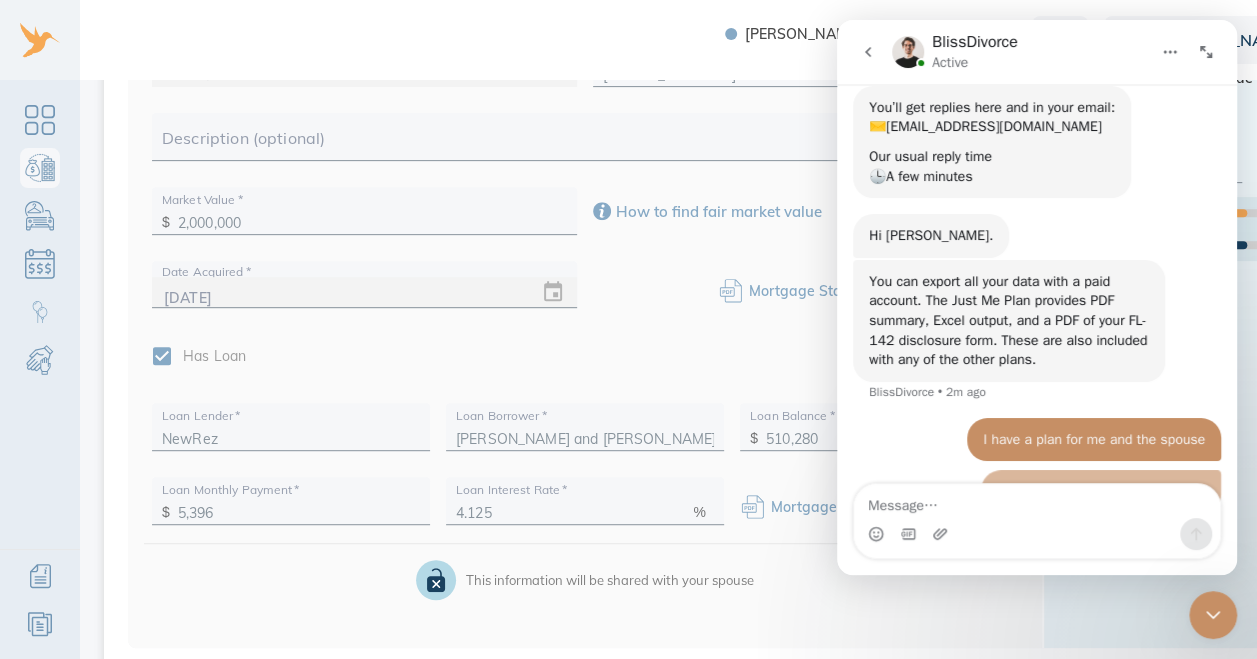 scroll, scrollTop: 224, scrollLeft: 0, axis: vertical 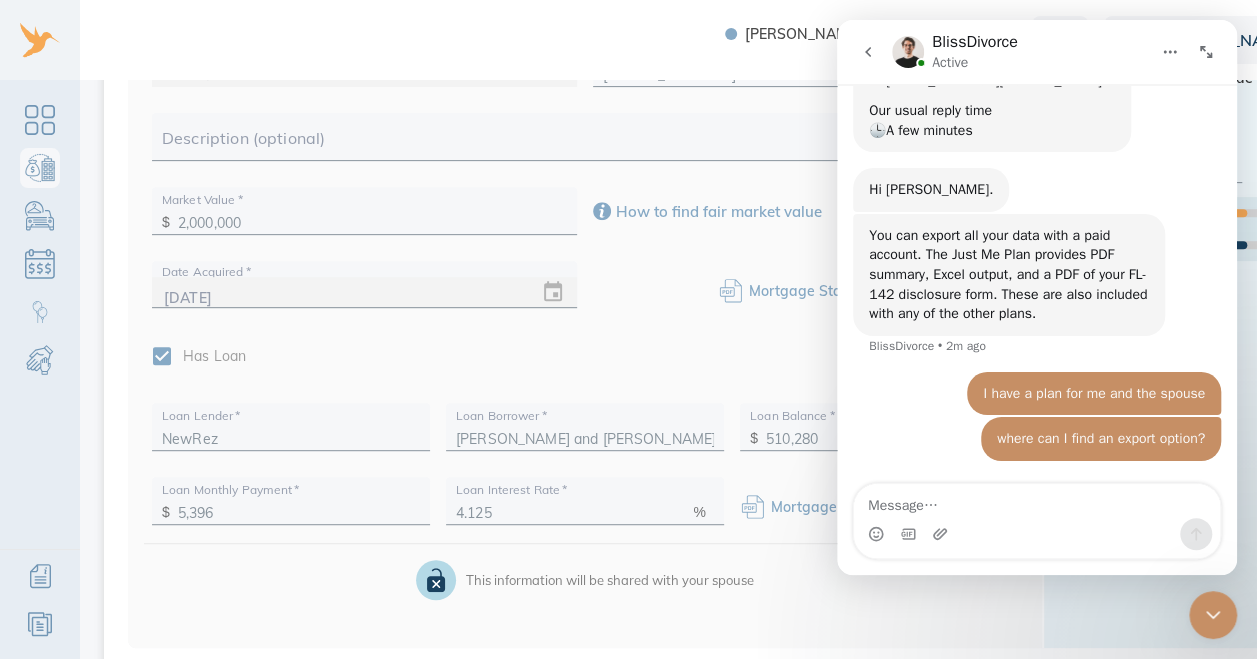 type on "'" 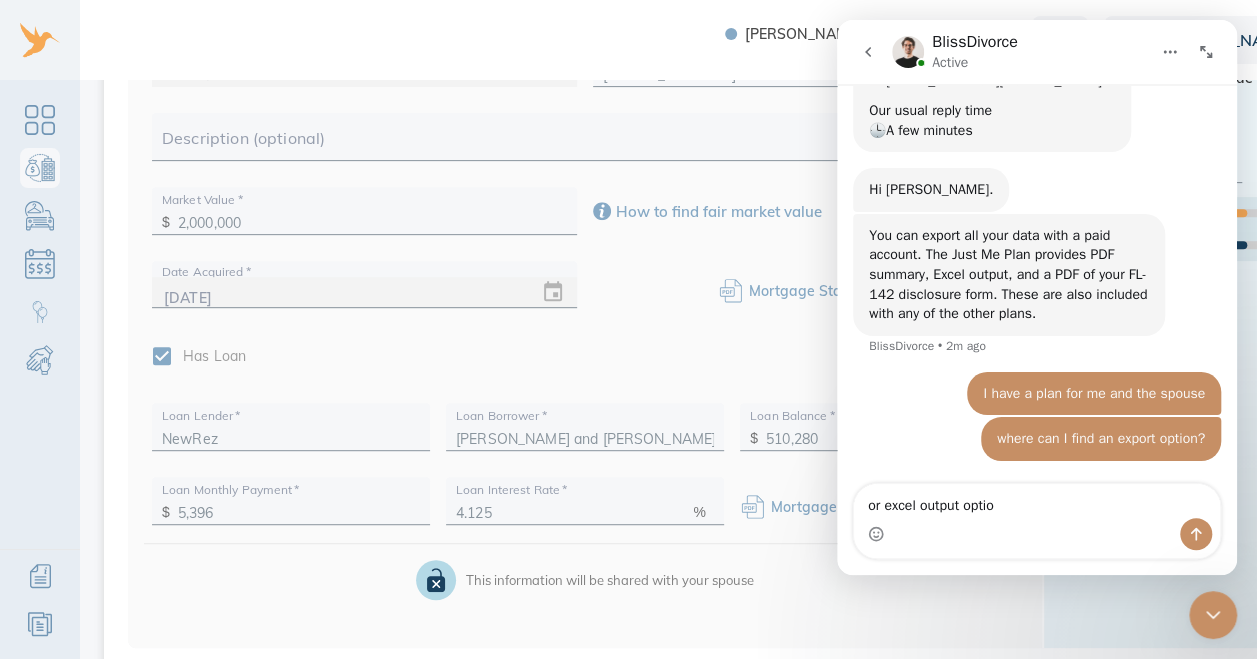 type on "or excel output option" 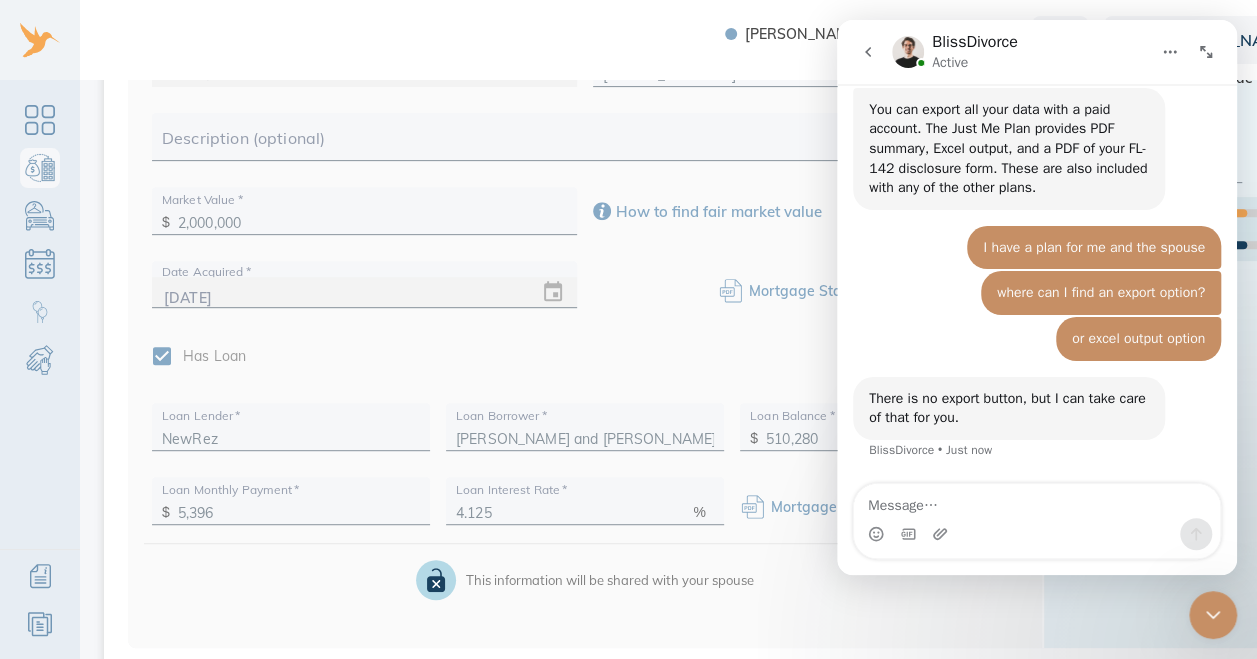 scroll, scrollTop: 349, scrollLeft: 0, axis: vertical 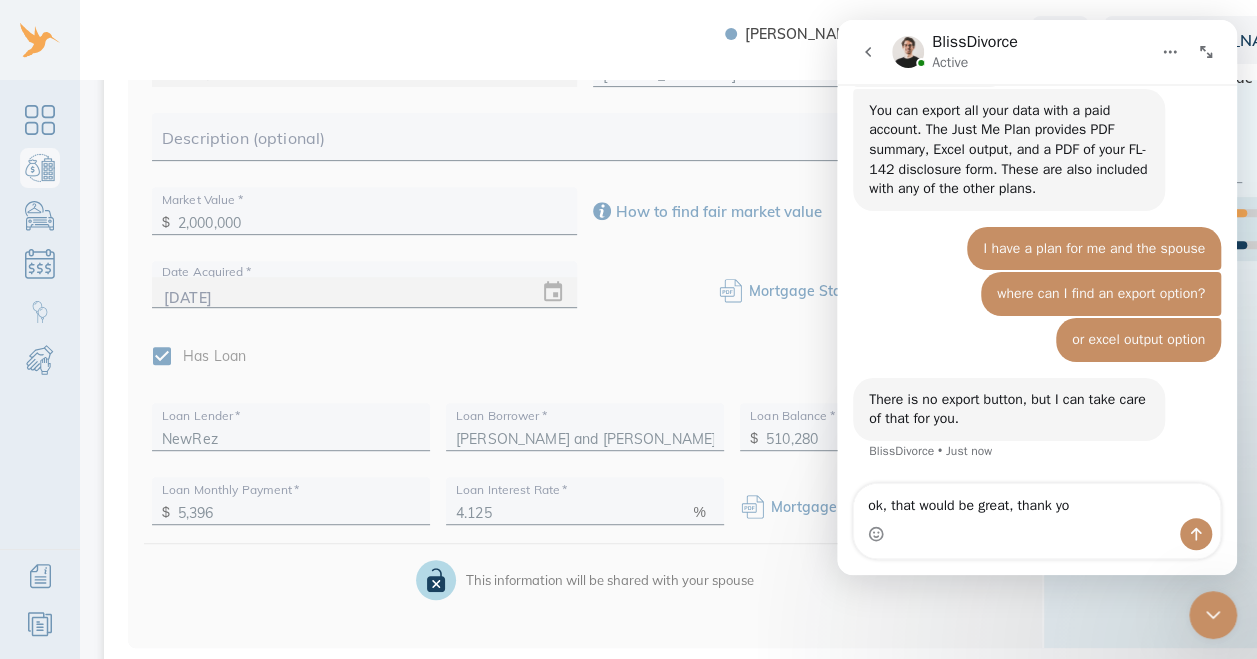type on "ok, that would be great, thank you" 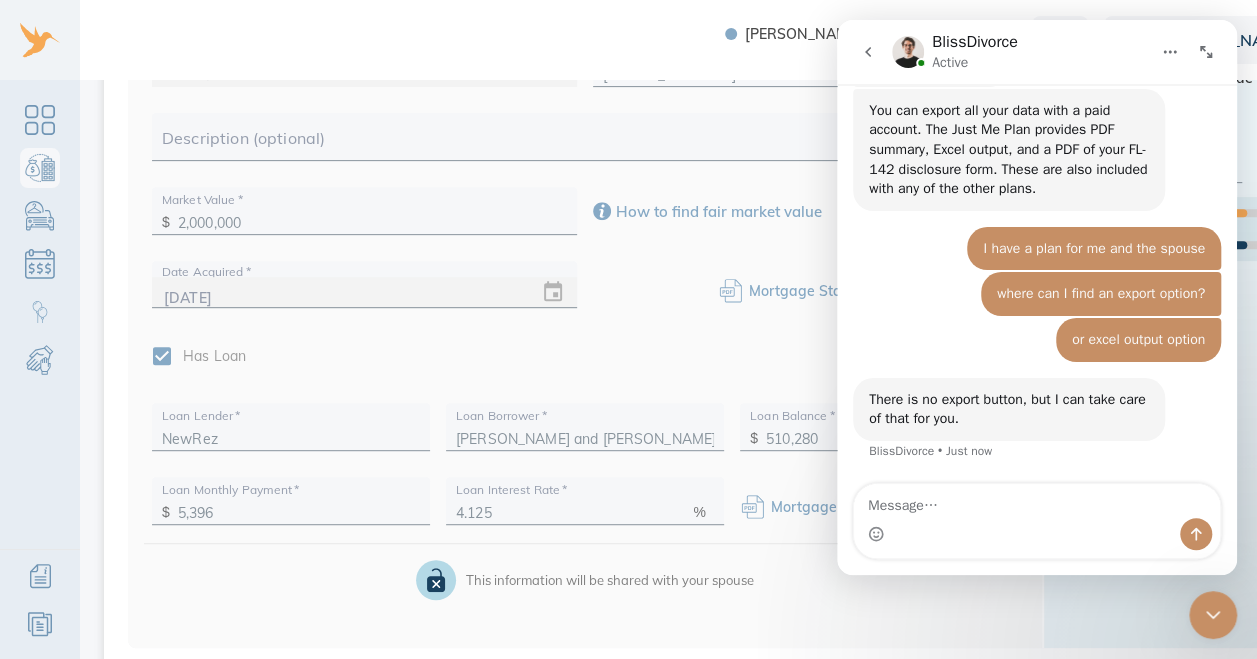 scroll, scrollTop: 408, scrollLeft: 0, axis: vertical 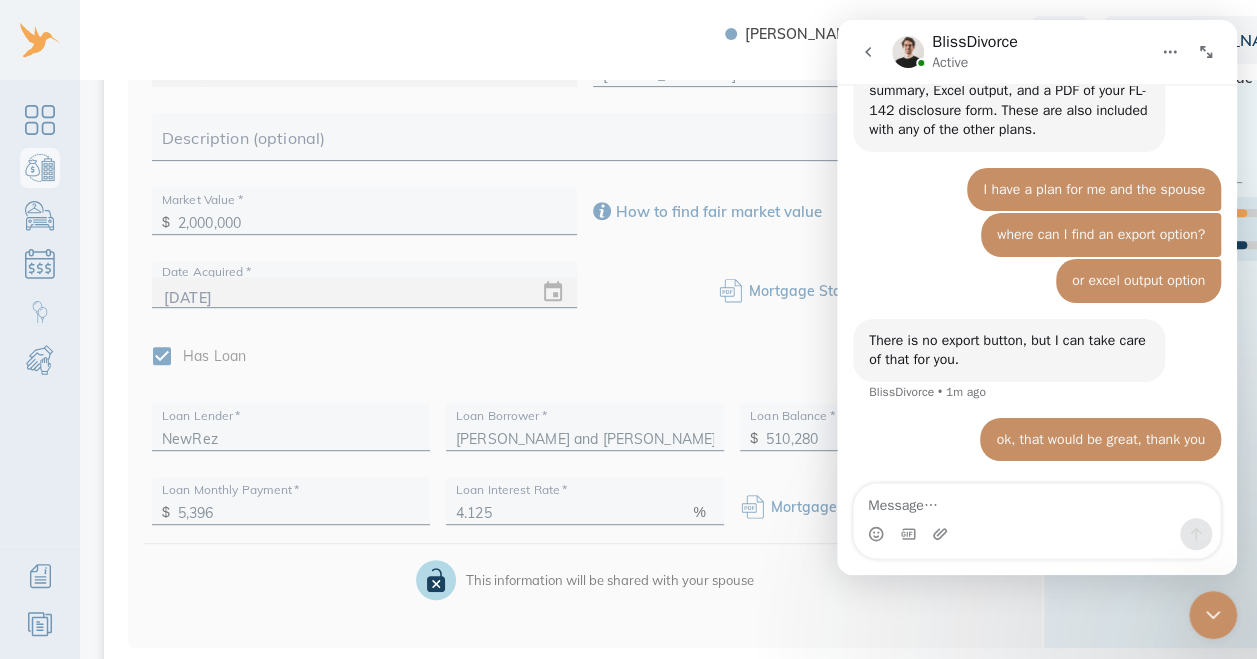 type on "d" 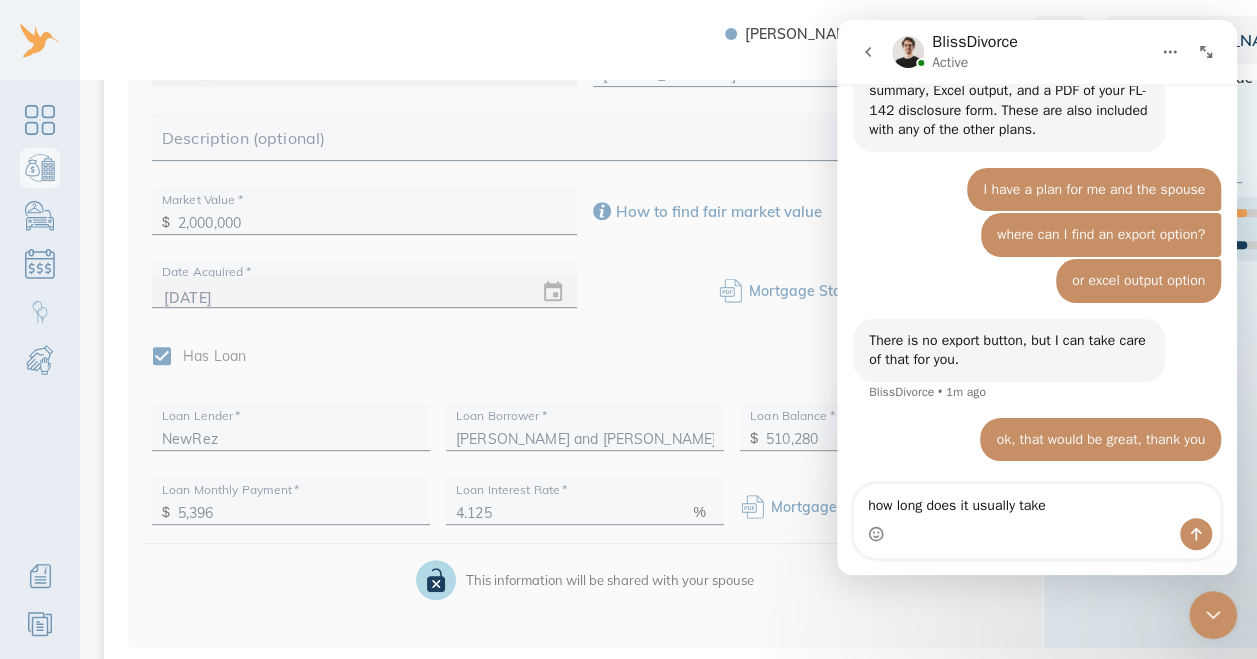 type on "how long does it usually take?" 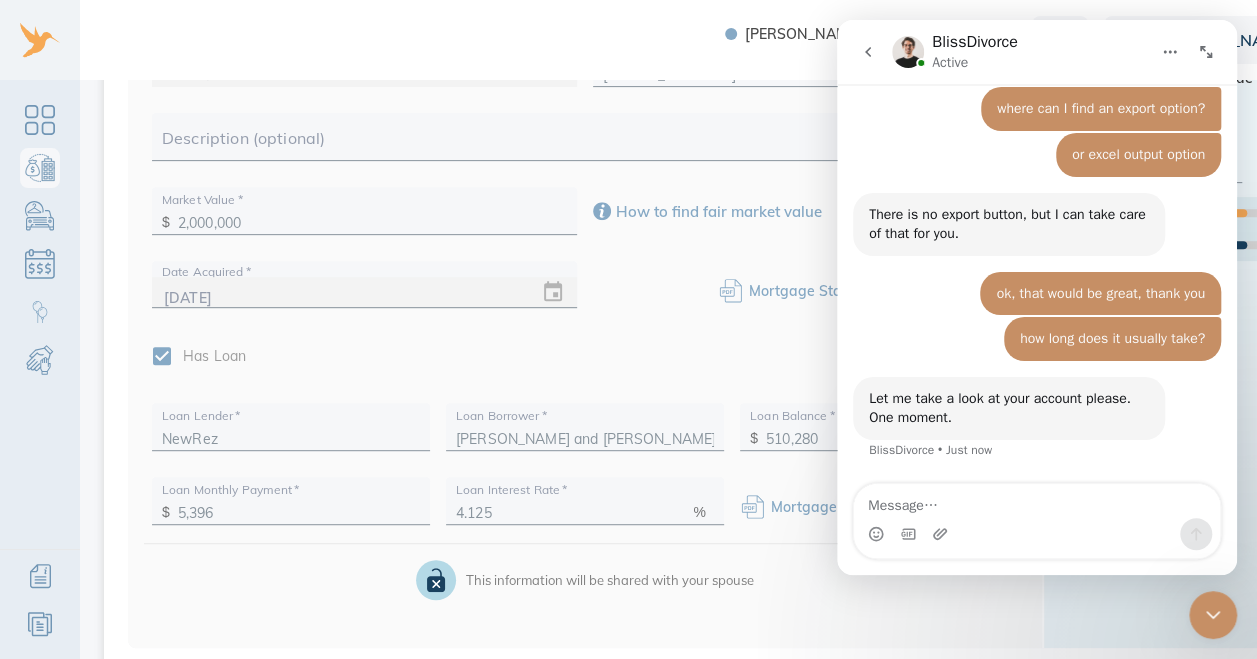 scroll, scrollTop: 533, scrollLeft: 0, axis: vertical 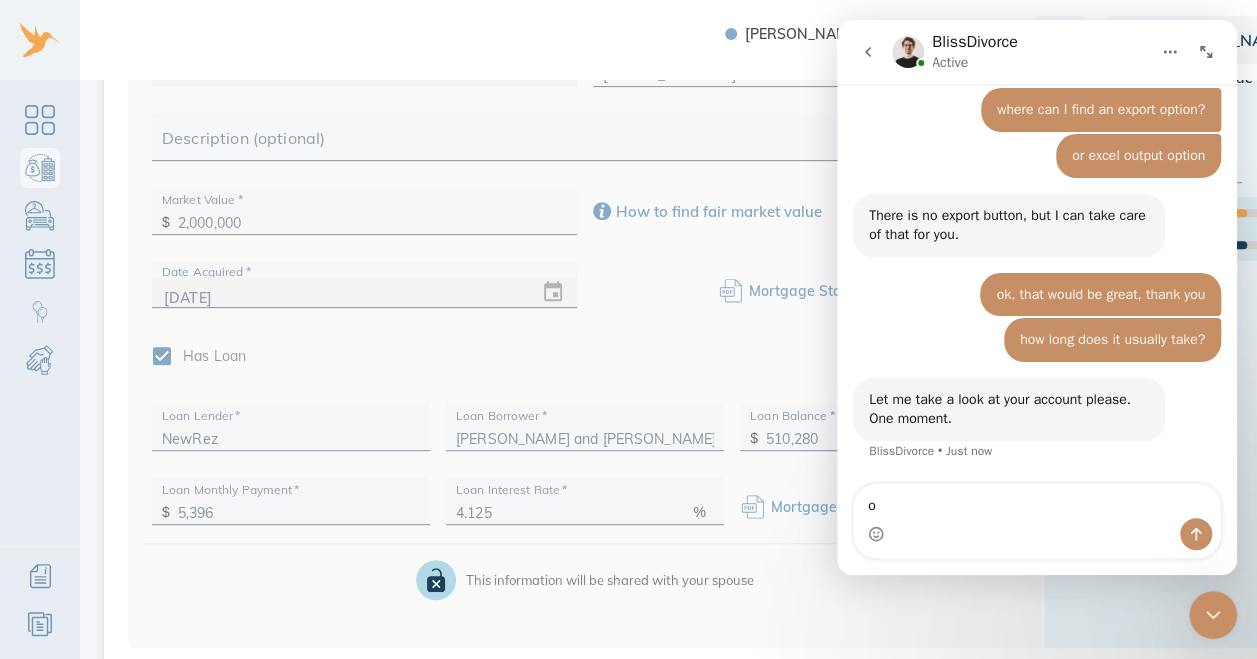 type on "ok" 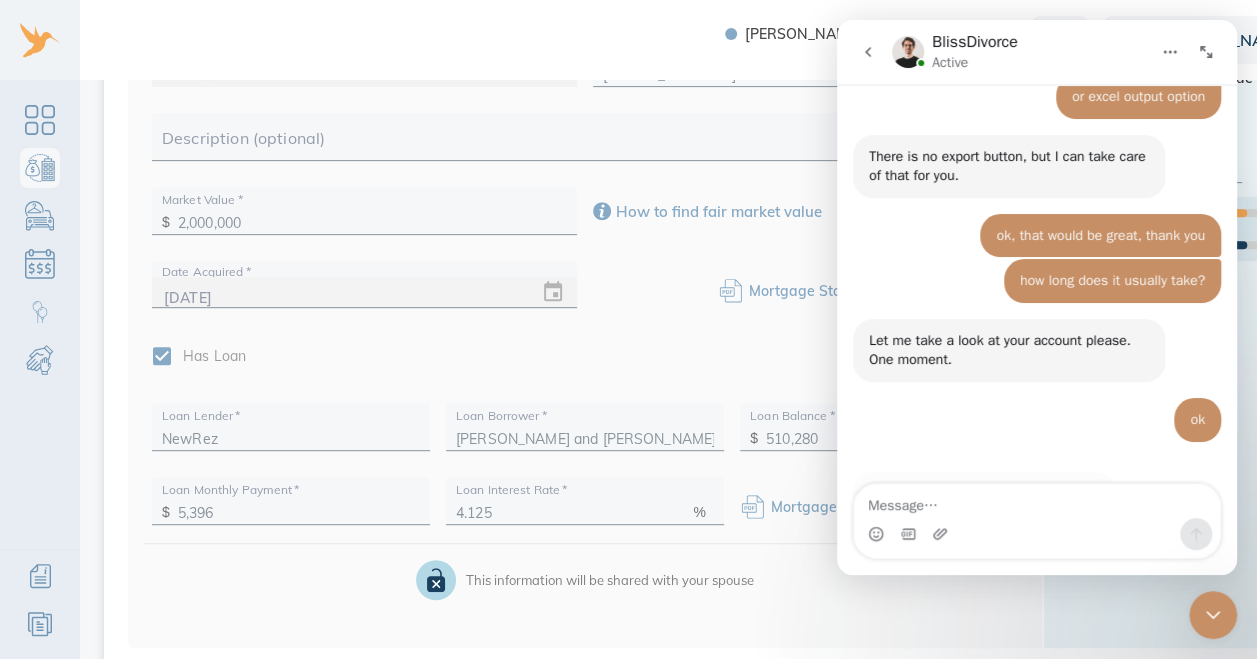 scroll, scrollTop: 652, scrollLeft: 0, axis: vertical 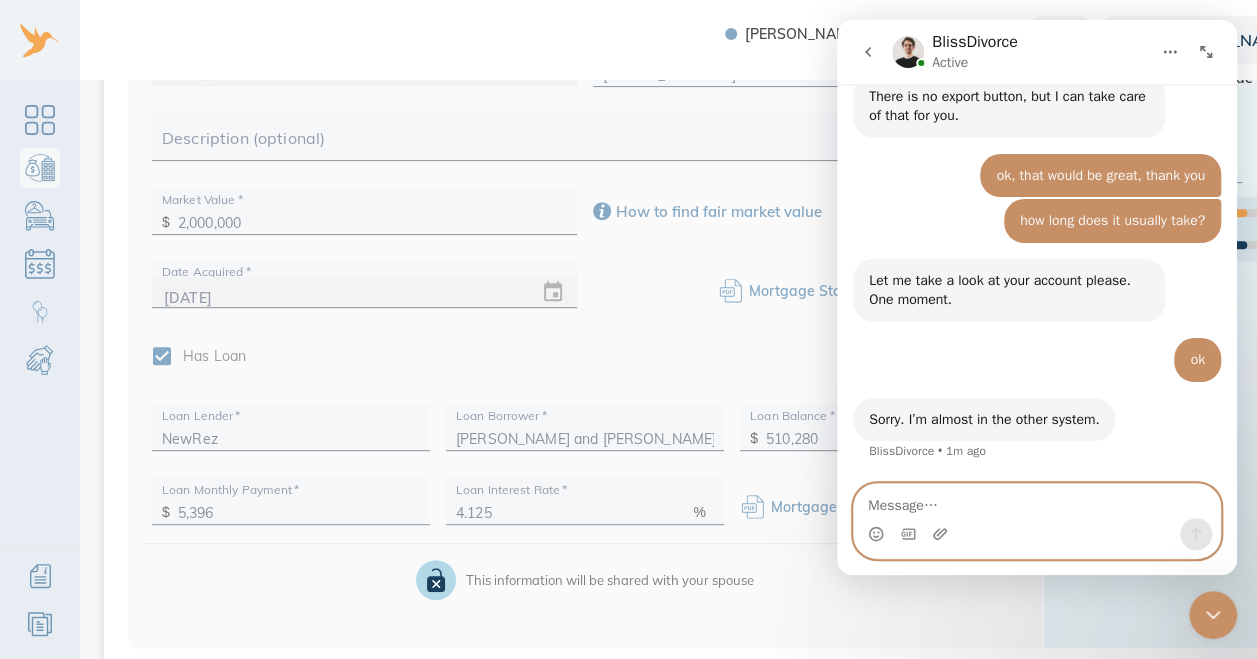 click at bounding box center (1037, 501) 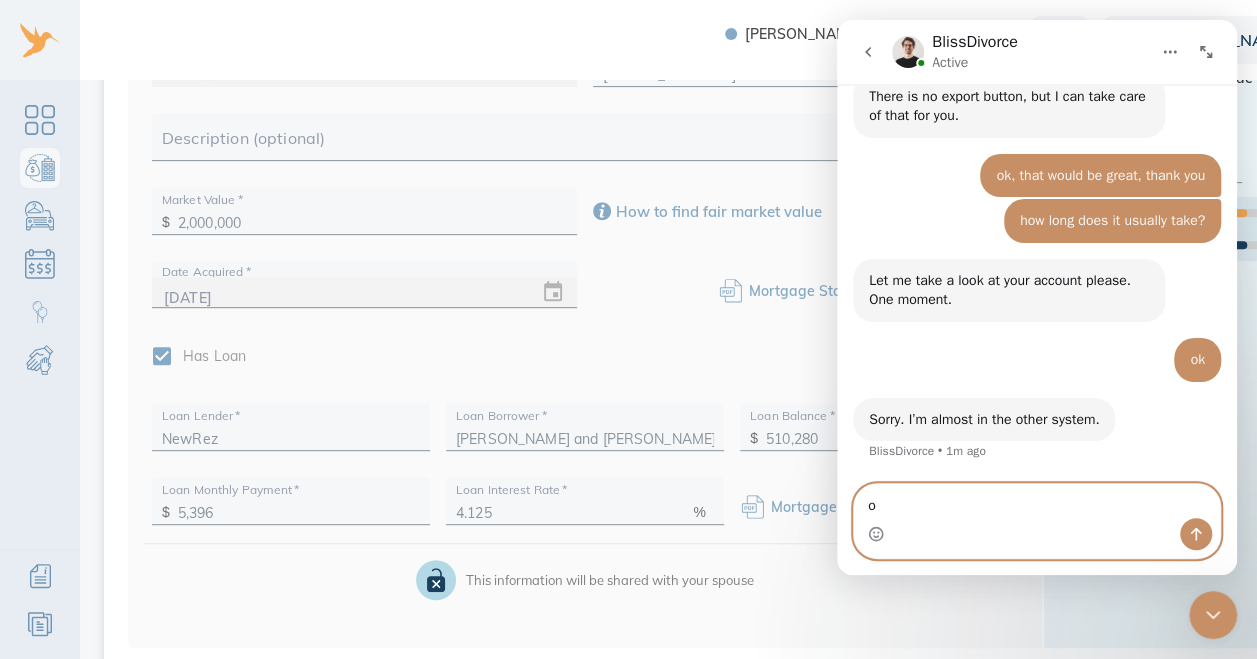 type on "ok" 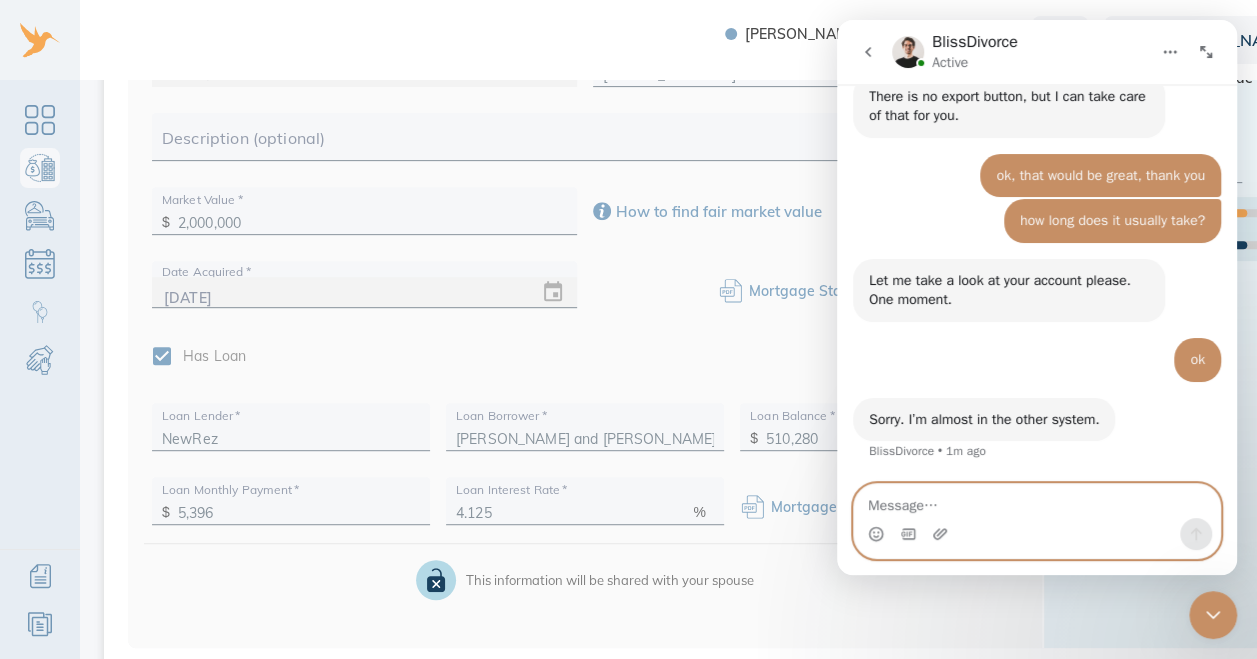 scroll, scrollTop: 712, scrollLeft: 0, axis: vertical 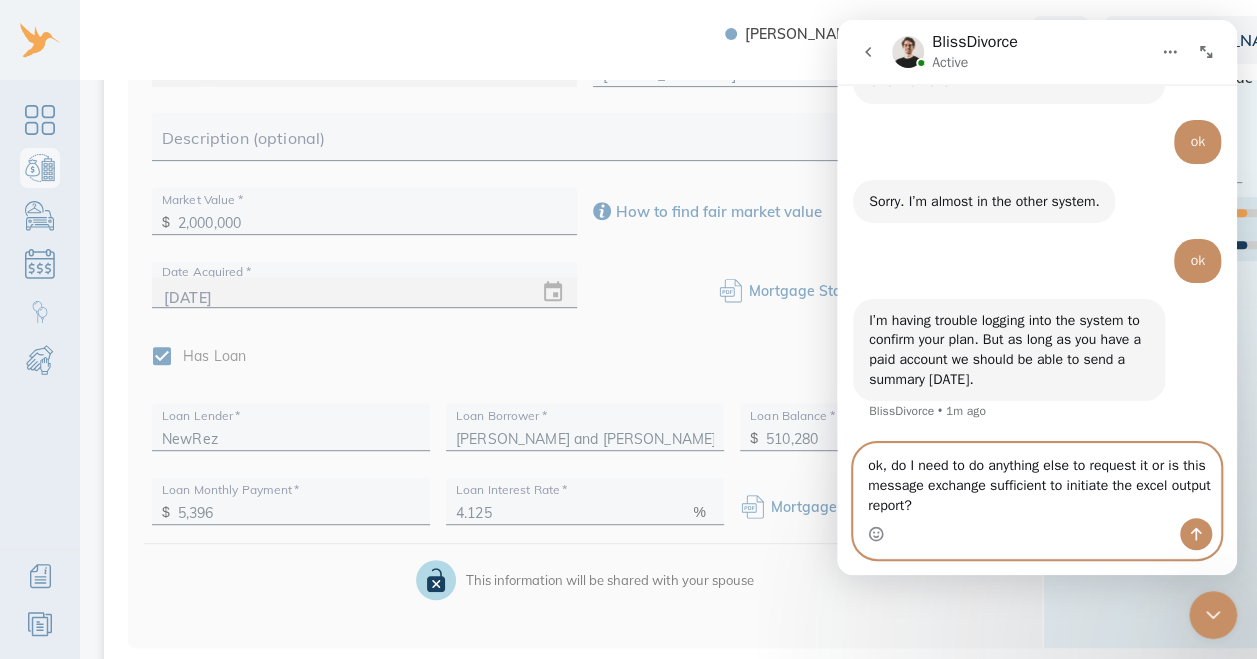 type on "ok, do I need to do anything else to request it or is this message exchange sufficient to initiate the excel output report?" 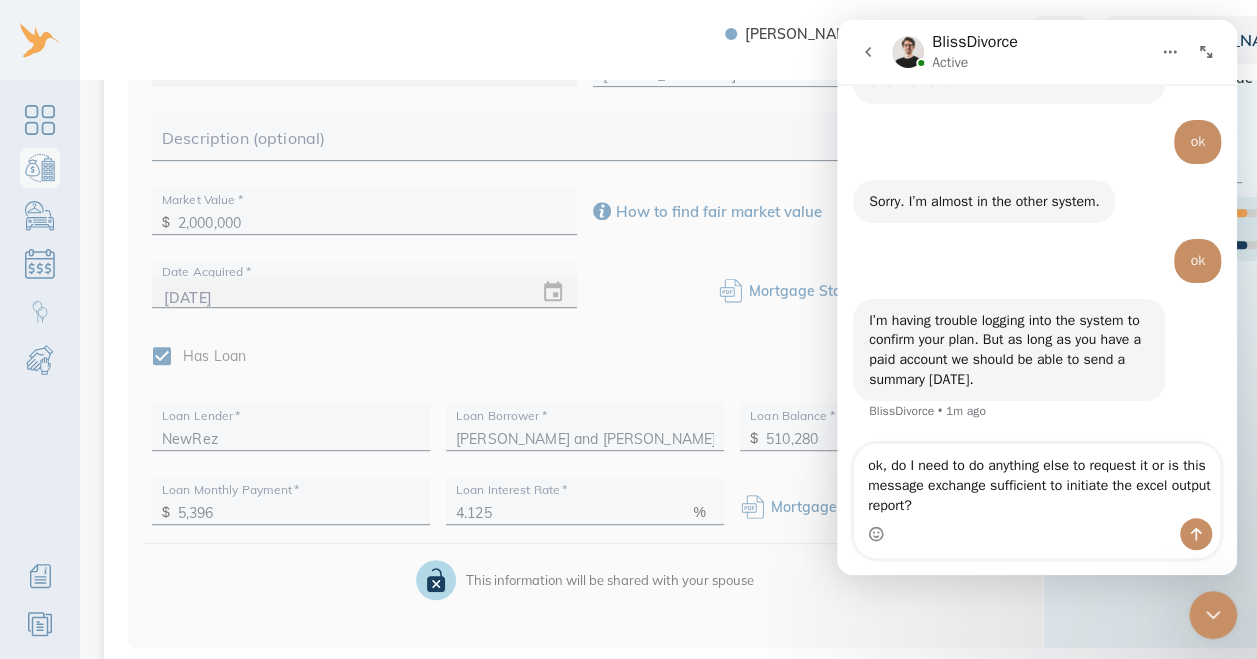 click at bounding box center (1037, 534) 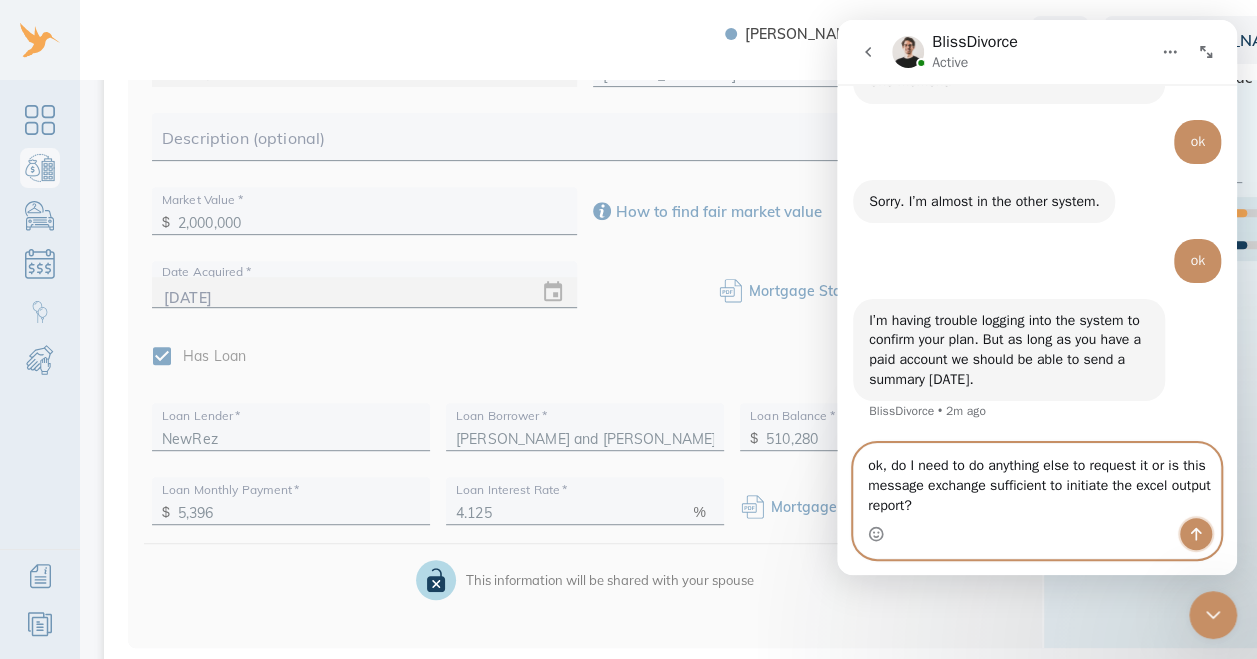 click 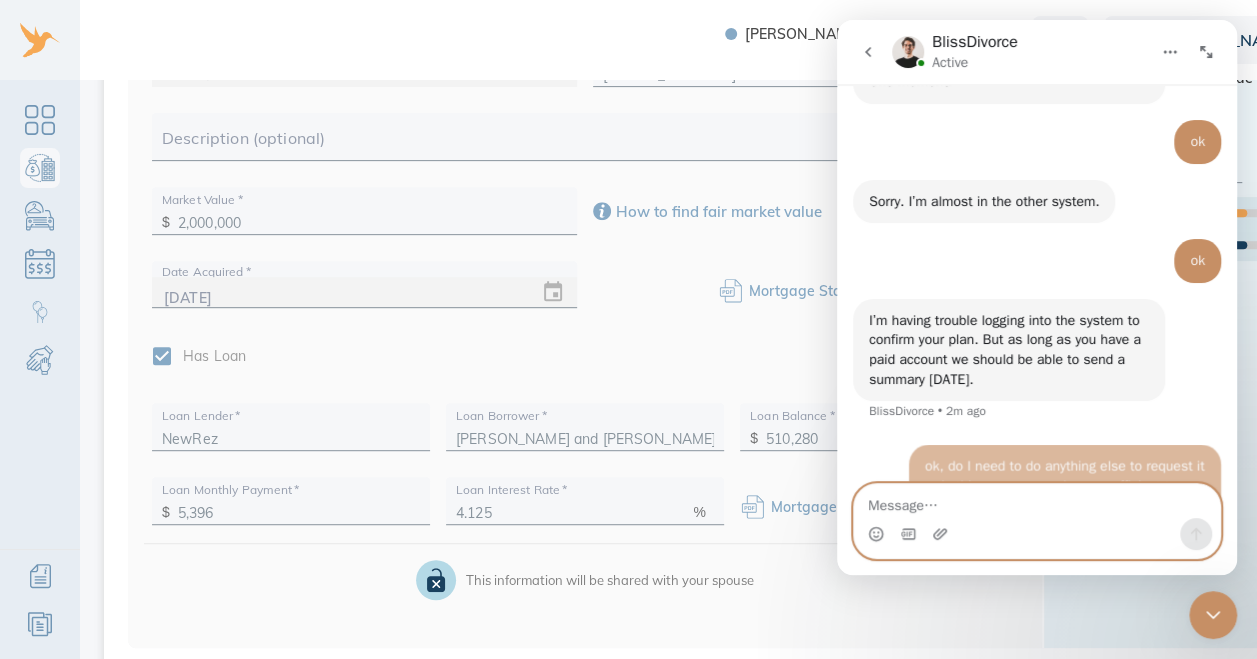 scroll, scrollTop: 929, scrollLeft: 0, axis: vertical 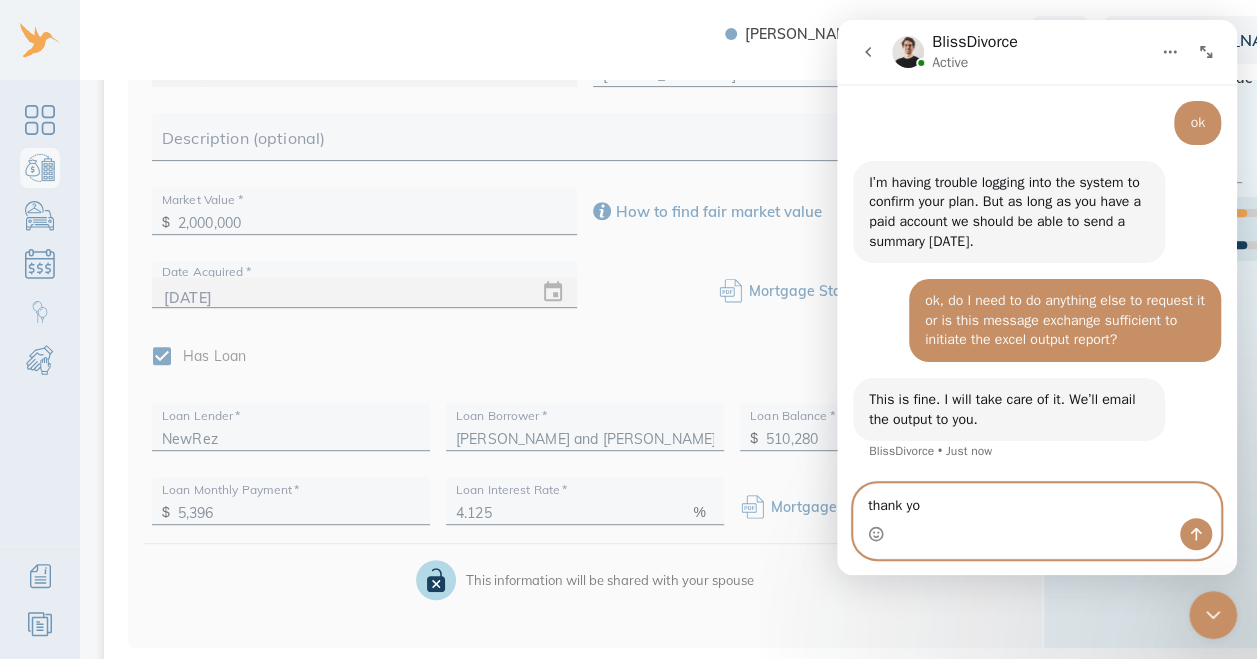 type on "thank you" 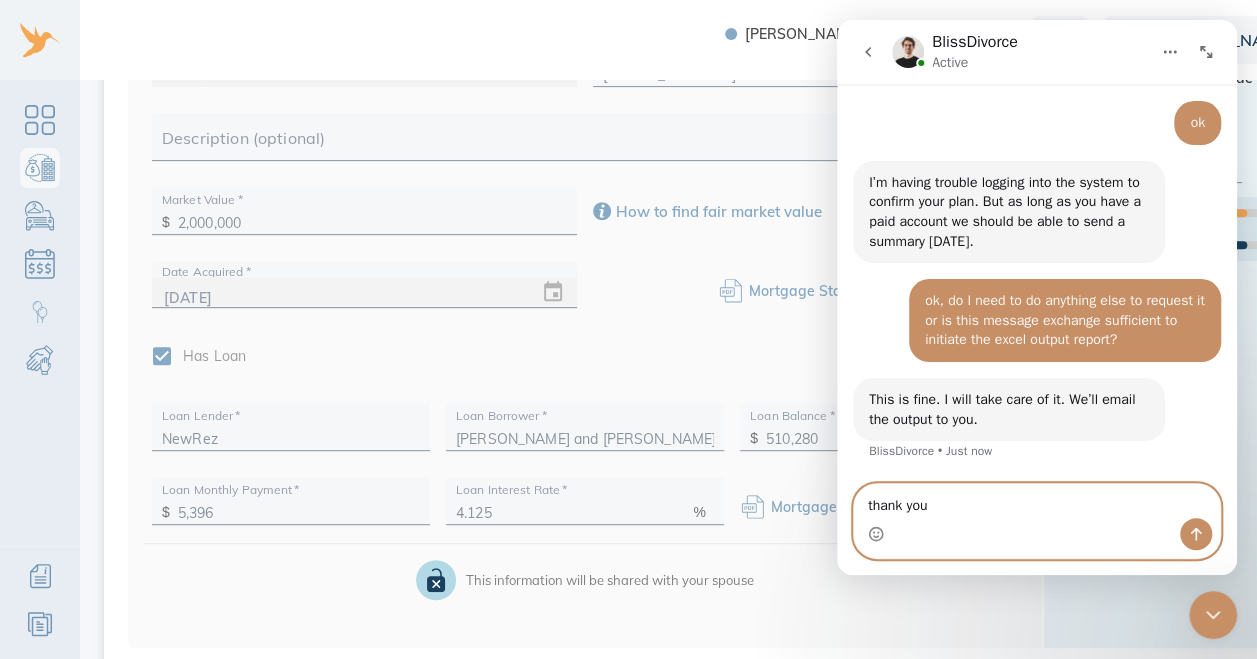 type 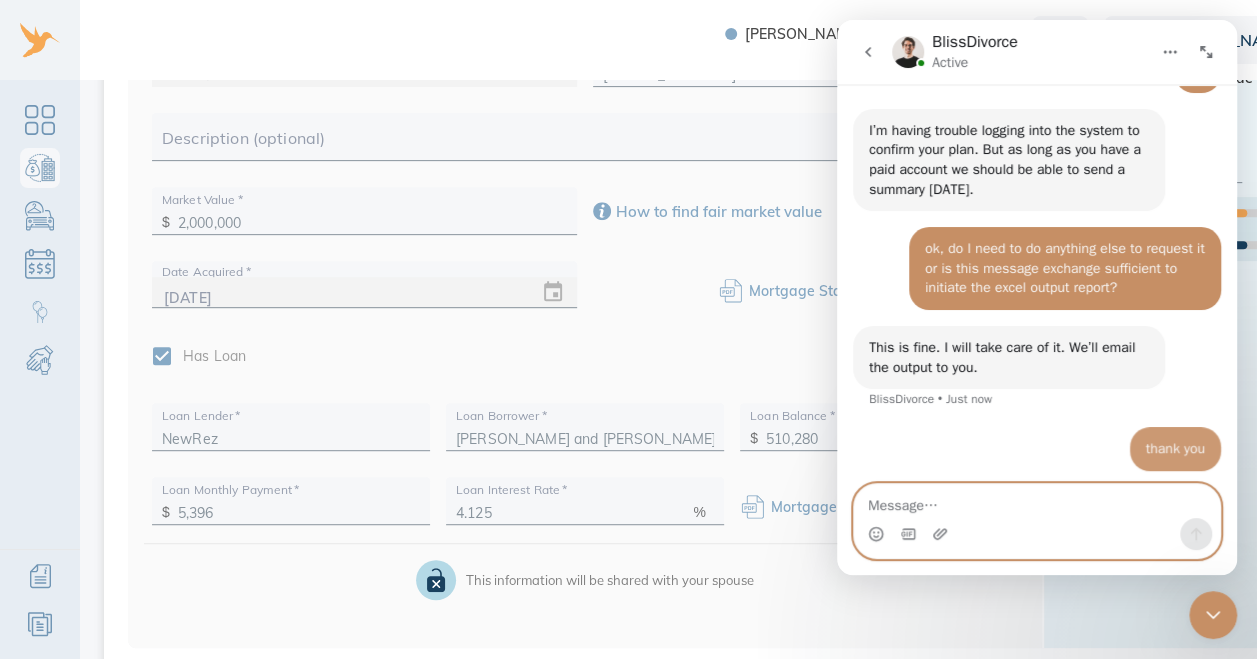 scroll, scrollTop: 1068, scrollLeft: 0, axis: vertical 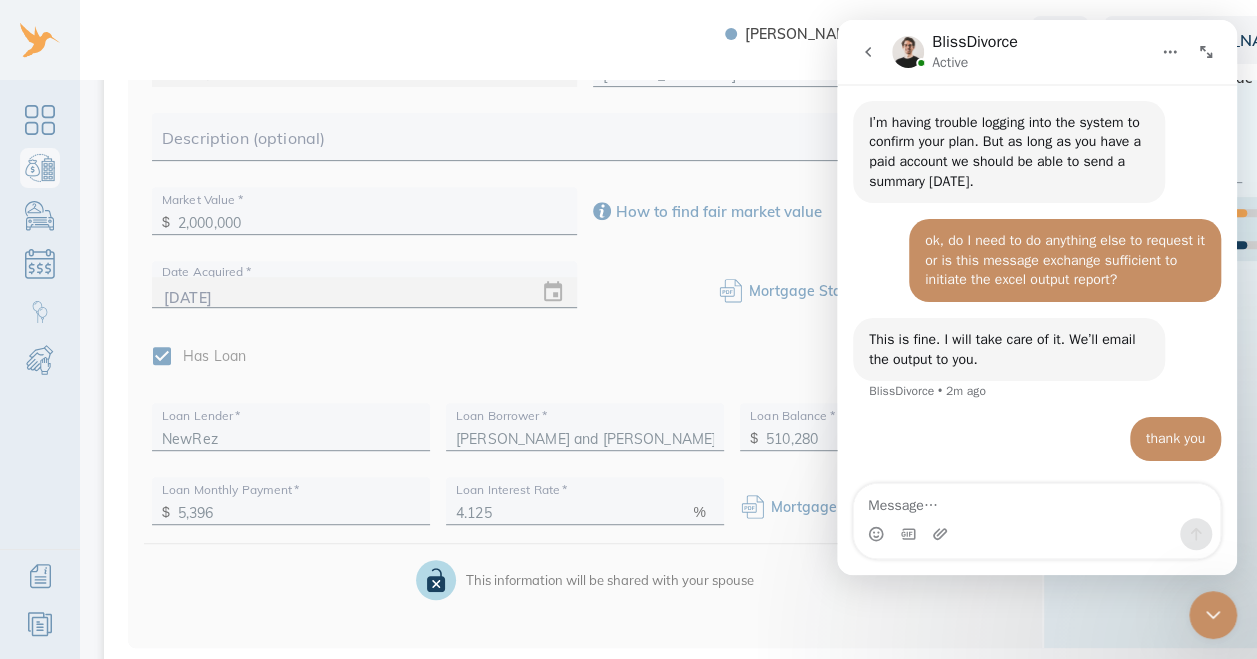 click 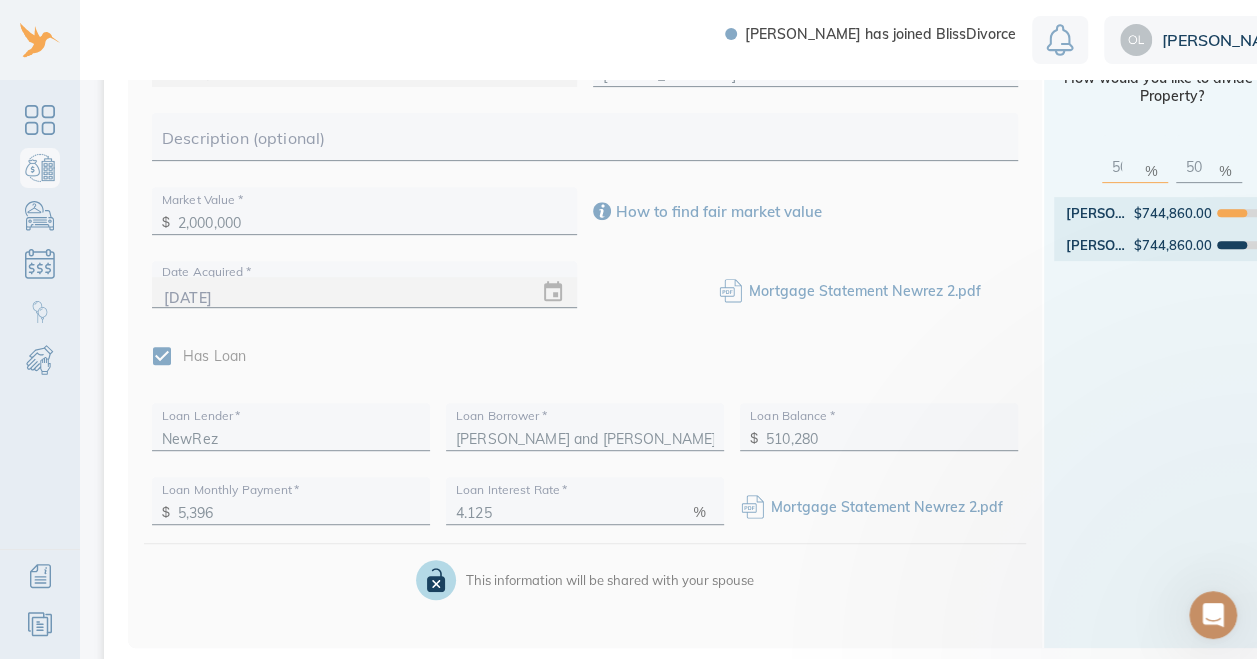 scroll, scrollTop: 0, scrollLeft: 0, axis: both 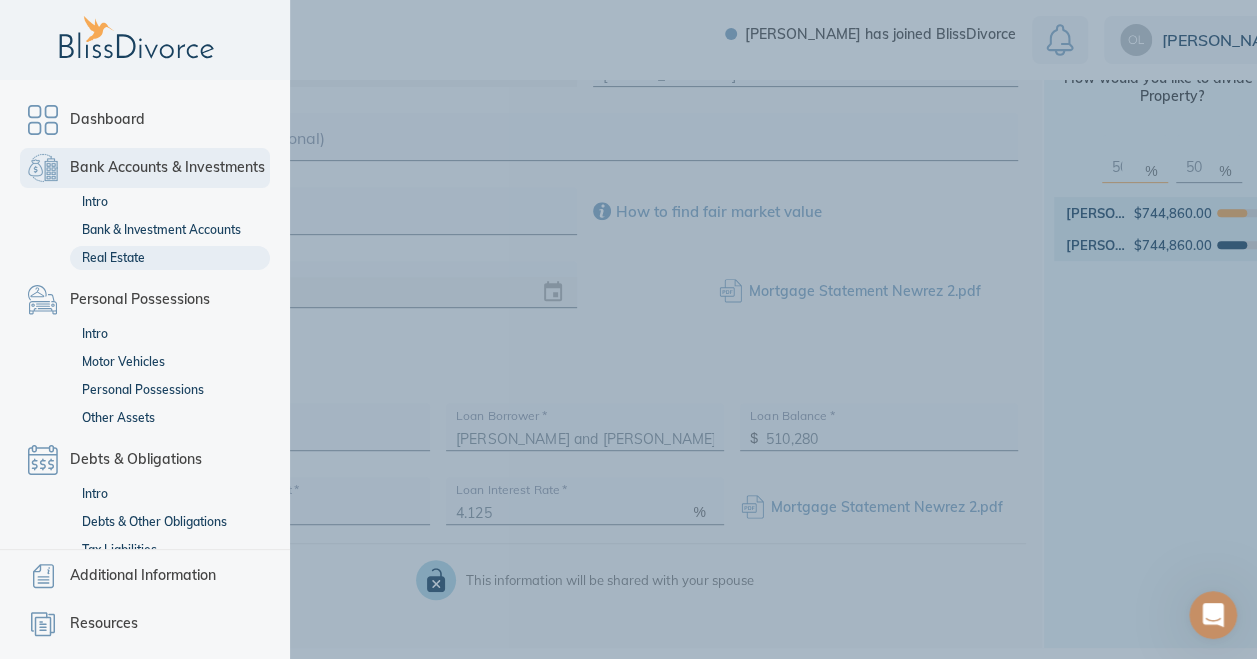 click on "Bank Accounts & Investments" at bounding box center (167, 168) 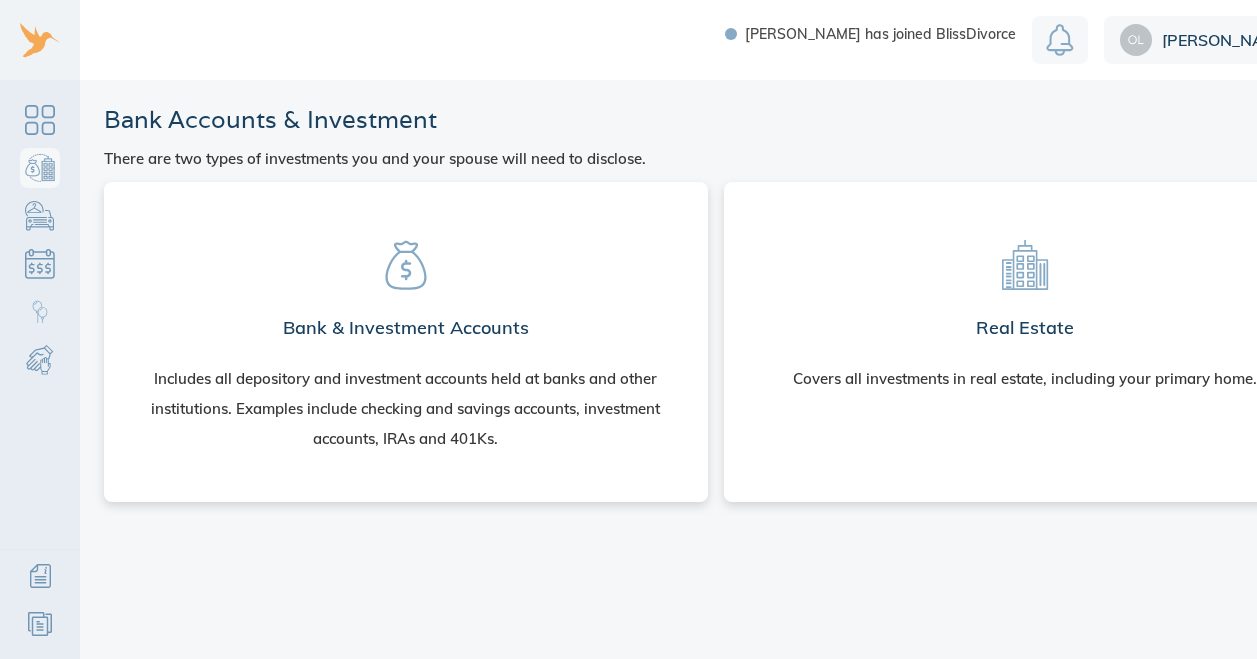 scroll, scrollTop: 0, scrollLeft: 0, axis: both 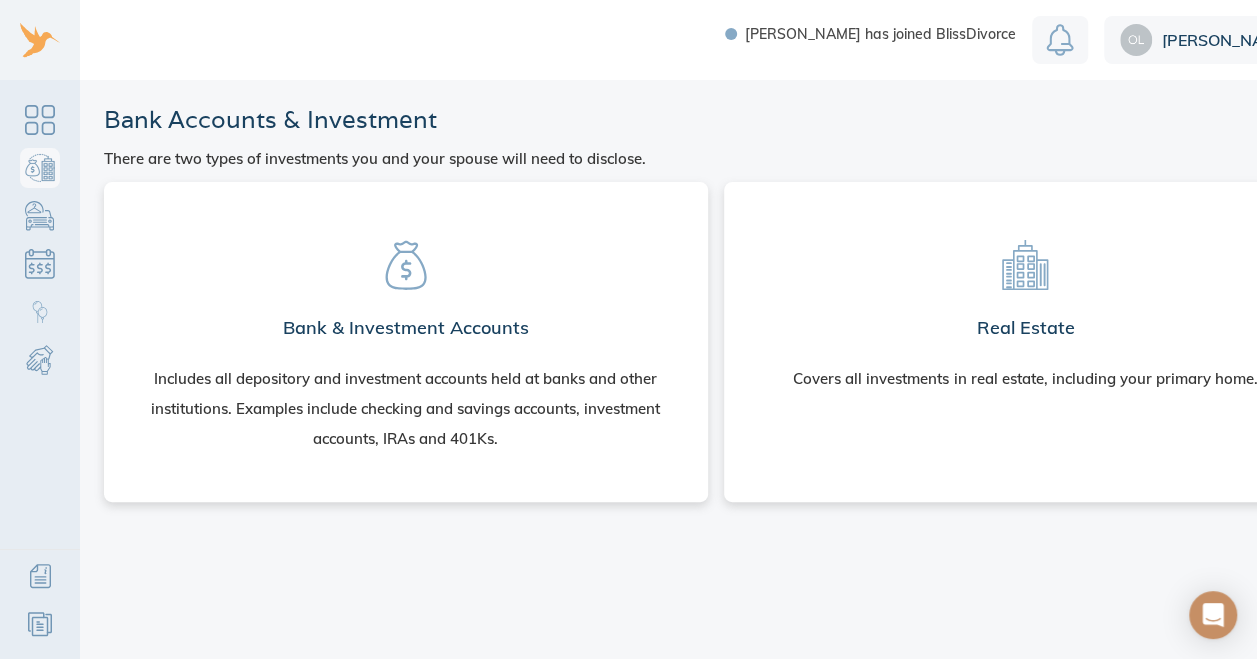click on "Bank & Investment Accounts Includes all depository and investment accounts held at banks and other institutions. Examples include checking and savings accounts, investment accounts, IRAs and 401Ks." at bounding box center [406, 338] 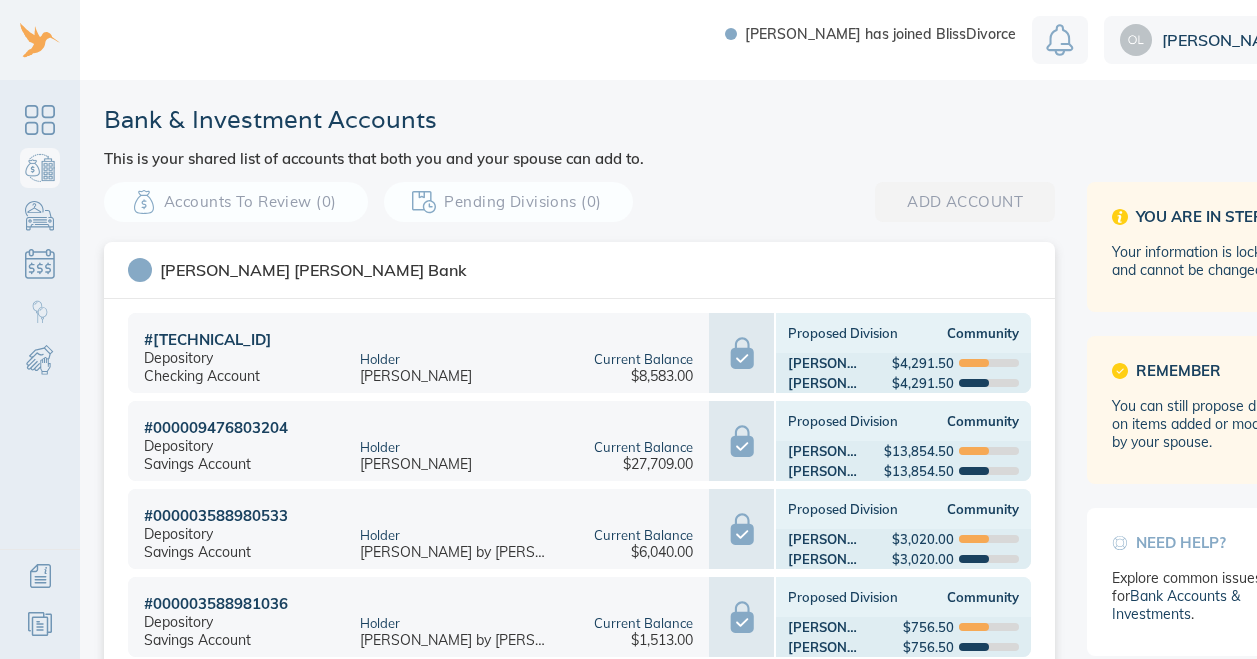 scroll, scrollTop: 0, scrollLeft: 0, axis: both 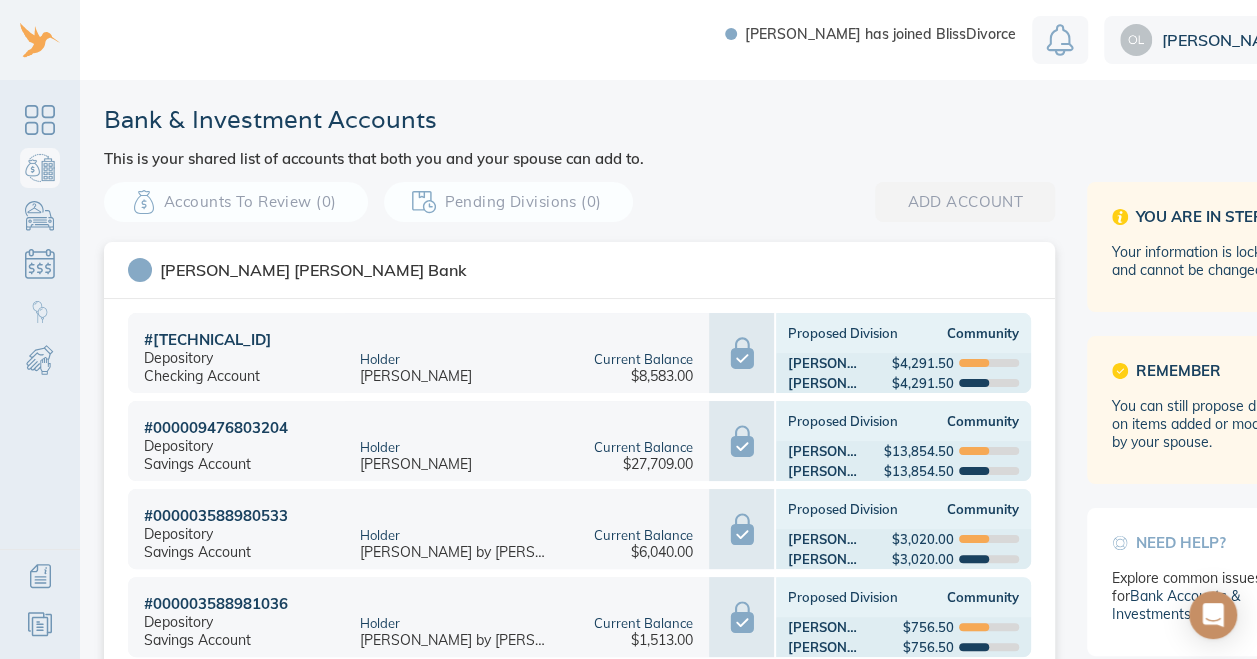 click on "Add Account The easiest and most accurate way to add an account is to securely import data from your financial institution. Privacy and security are our top priority. We do not store your login information. We use trusted technology to securely import data. Import Account You can also add an account manually add manually Accounts to Review (0) Pending Divisions (0) add account [PERSON_NAME] [PERSON_NAME] Bank # [FINANCIAL_ID] Depository Checking Account [PERSON_NAME] Current Balance $8,583.00 Proposed Division Community [PERSON_NAME] $4,291.50 [PERSON_NAME] $4,291.50 # 000009476803204 Depository Savings Account [PERSON_NAME] Current Balance $27,709.00 Proposed Division Community [PERSON_NAME] $13,854.50 [PERSON_NAME] $13,854.50 # 000003588980533 Depository Savings Account [PERSON_NAME] by [PERSON_NAME]  Current Balance $6,040.00 Proposed Division Community [PERSON_NAME] $3,020.00 [PERSON_NAME] $3,020.00 # 000003588981036 Depository Savings Account [PERSON_NAME] by [PERSON_NAME] Current Balance $1,513.00 Proposed Division Community [PERSON_NAME] #" at bounding box center (715, 1730) 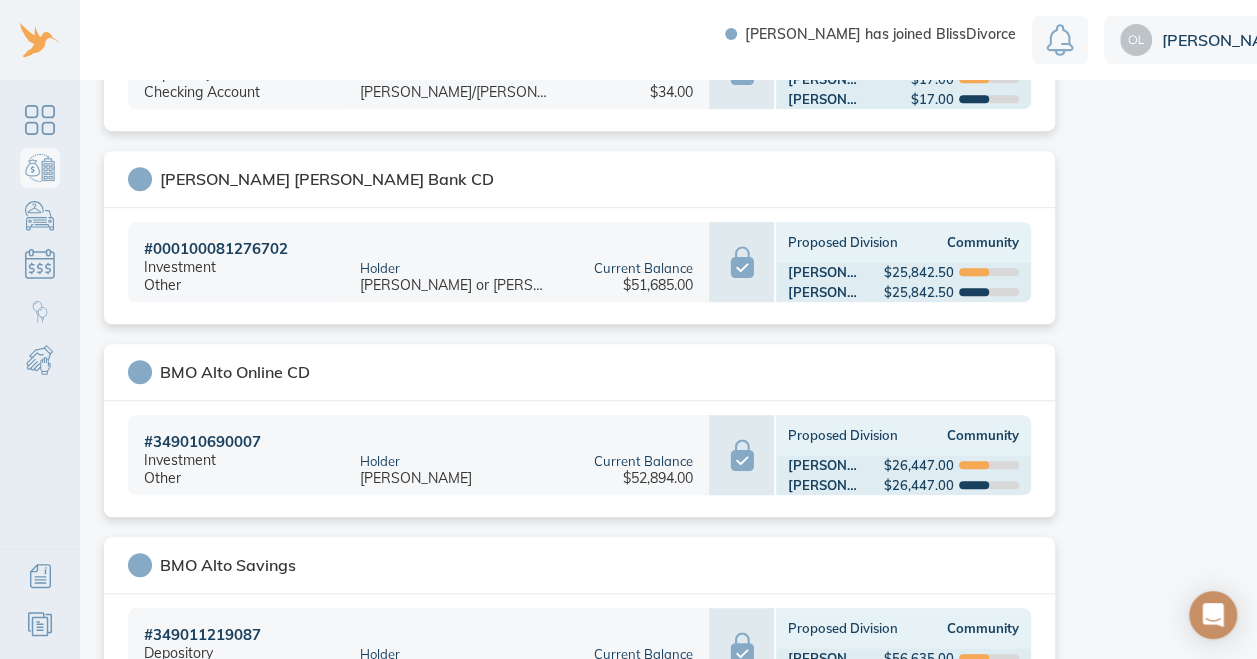 scroll, scrollTop: 640, scrollLeft: 0, axis: vertical 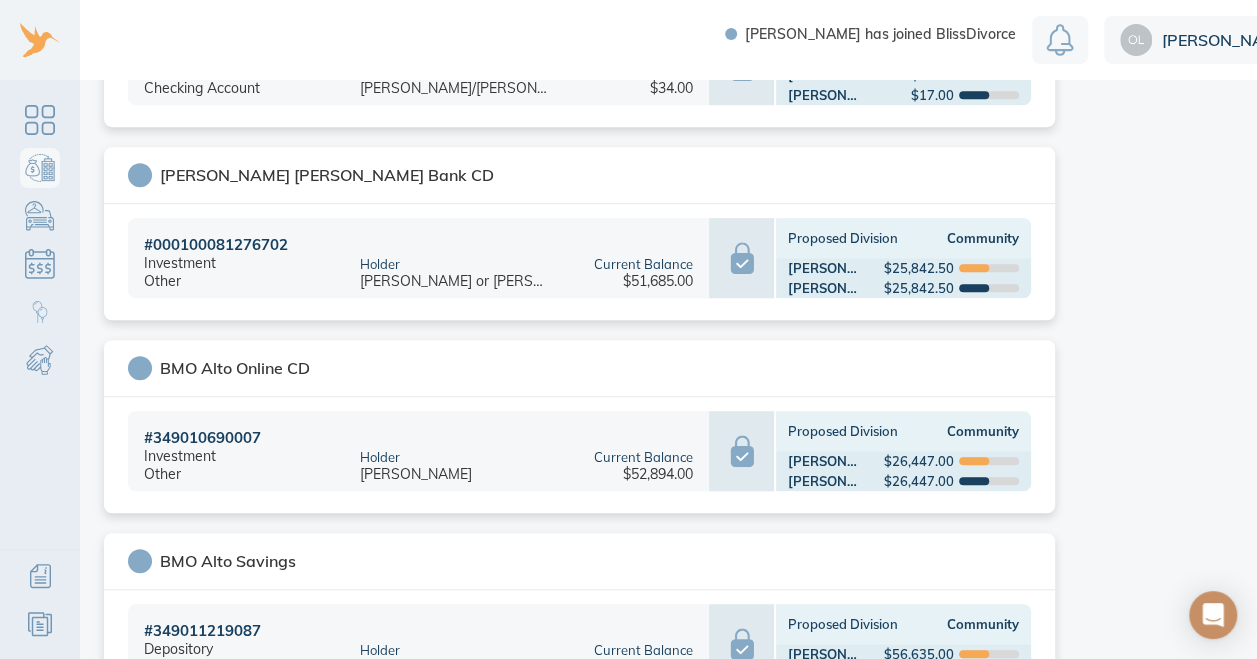 click on "You are in Step 2 Your information is locked and cannot be changed. Remember You can still propose divisions on items added or modified by your spouse. Need help? Explore common issues for  Bank Accounts & Investments ." at bounding box center (1207, 1090) 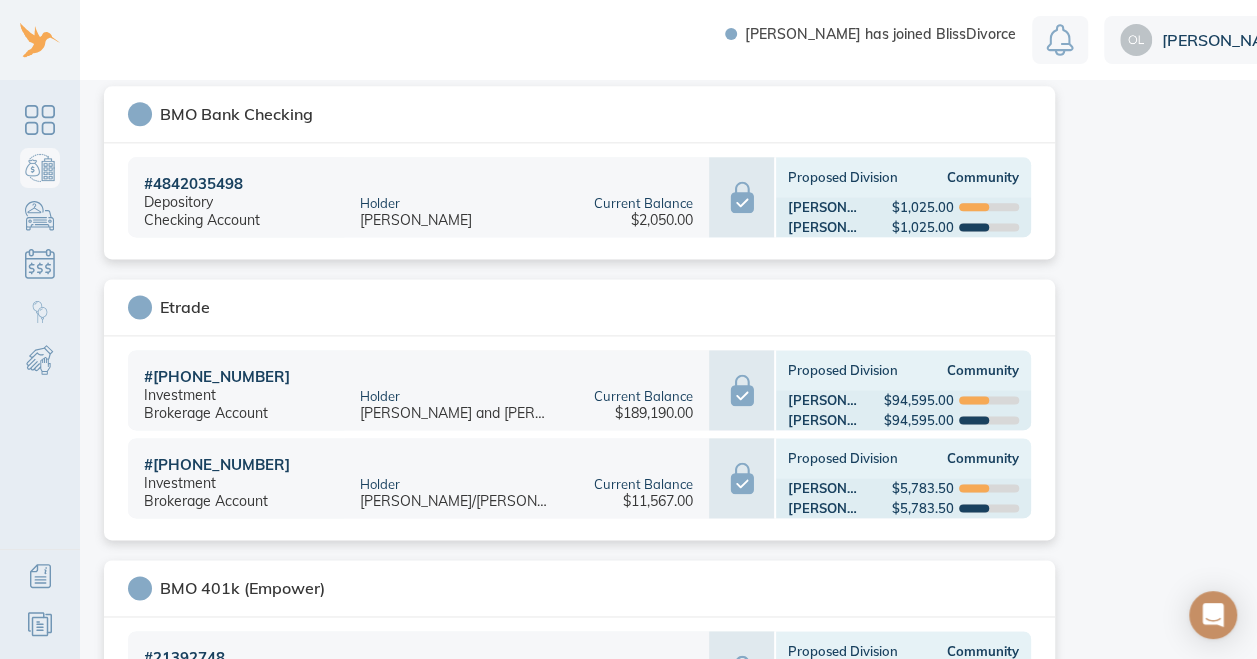 scroll, scrollTop: 1320, scrollLeft: 0, axis: vertical 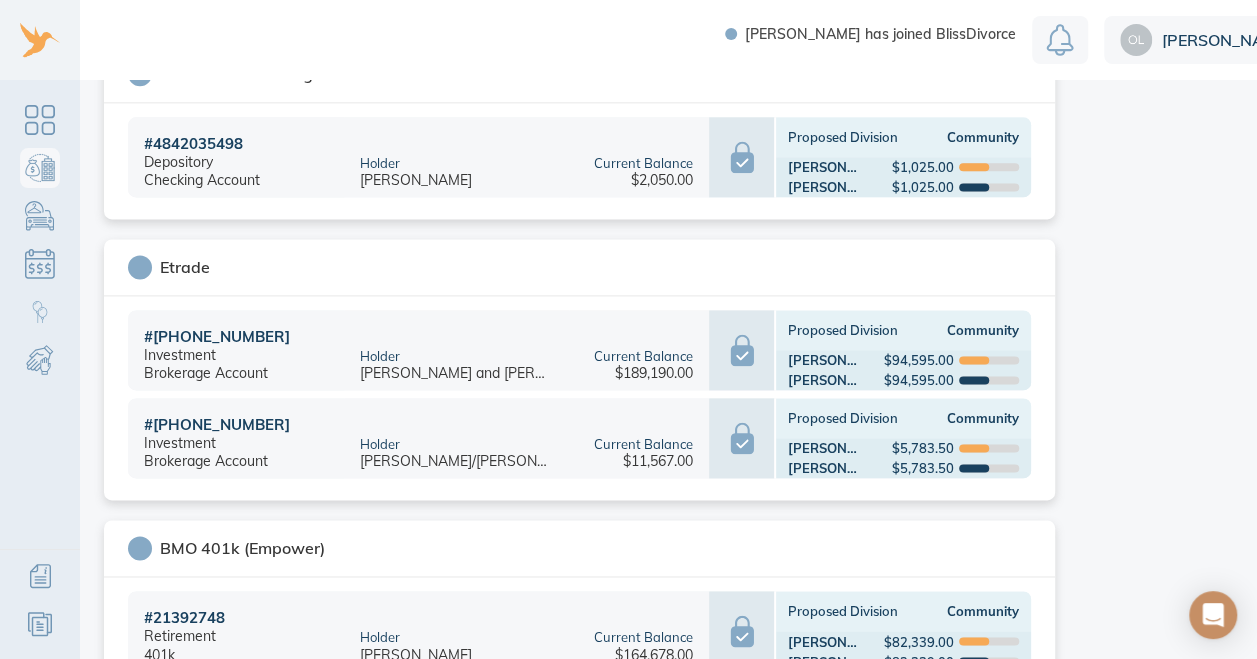 click on "You are in Step 2 Your information is locked and cannot be changed. Remember You can still propose divisions on items added or modified by your spouse. Need help? Explore common issues for  Bank Accounts & Investments ." at bounding box center (1207, 410) 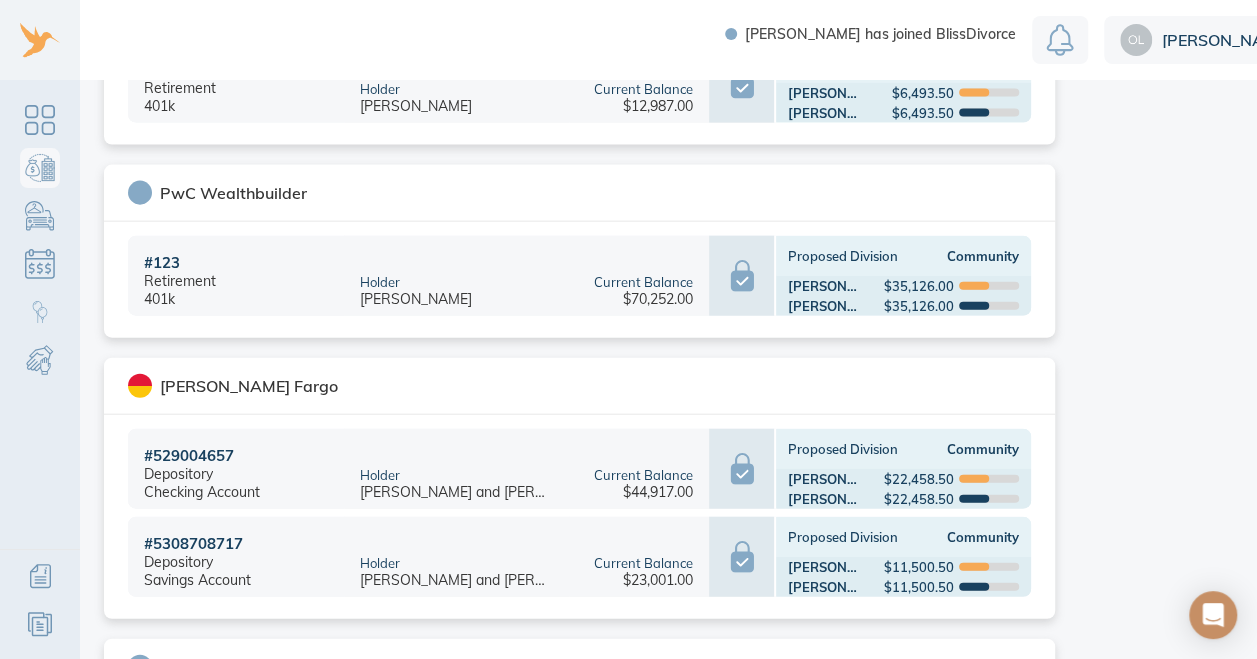 scroll, scrollTop: 2280, scrollLeft: 0, axis: vertical 